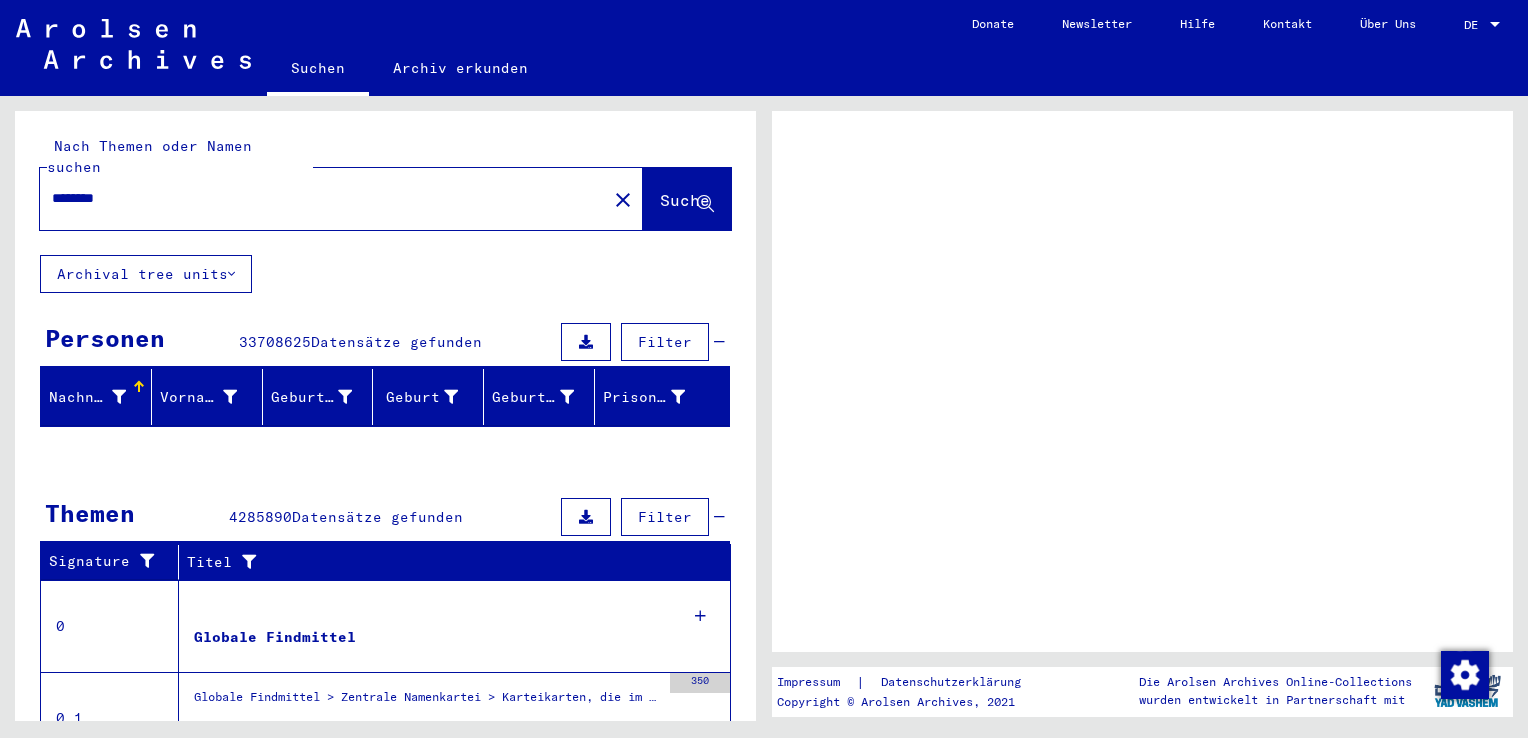 scroll, scrollTop: 0, scrollLeft: 0, axis: both 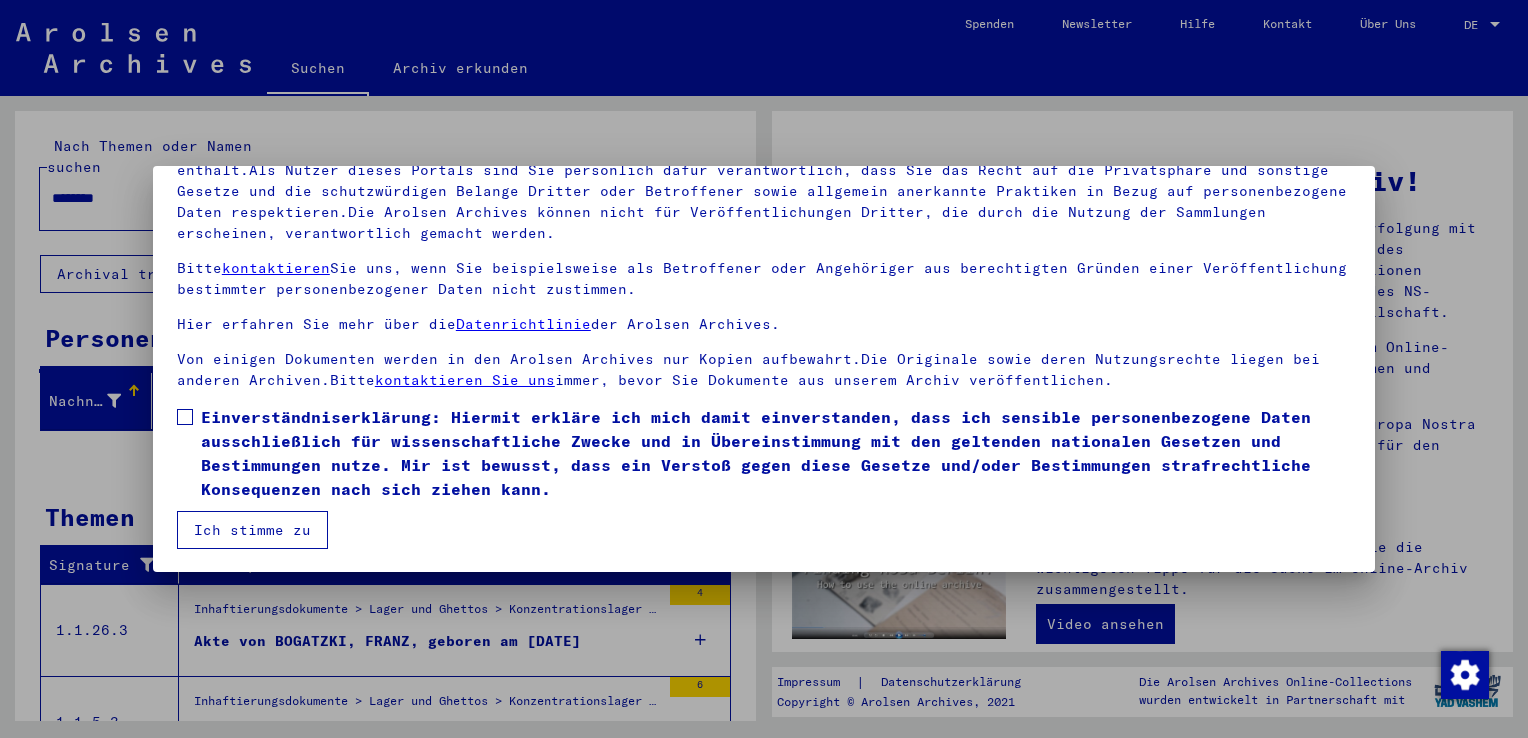click at bounding box center (185, 417) 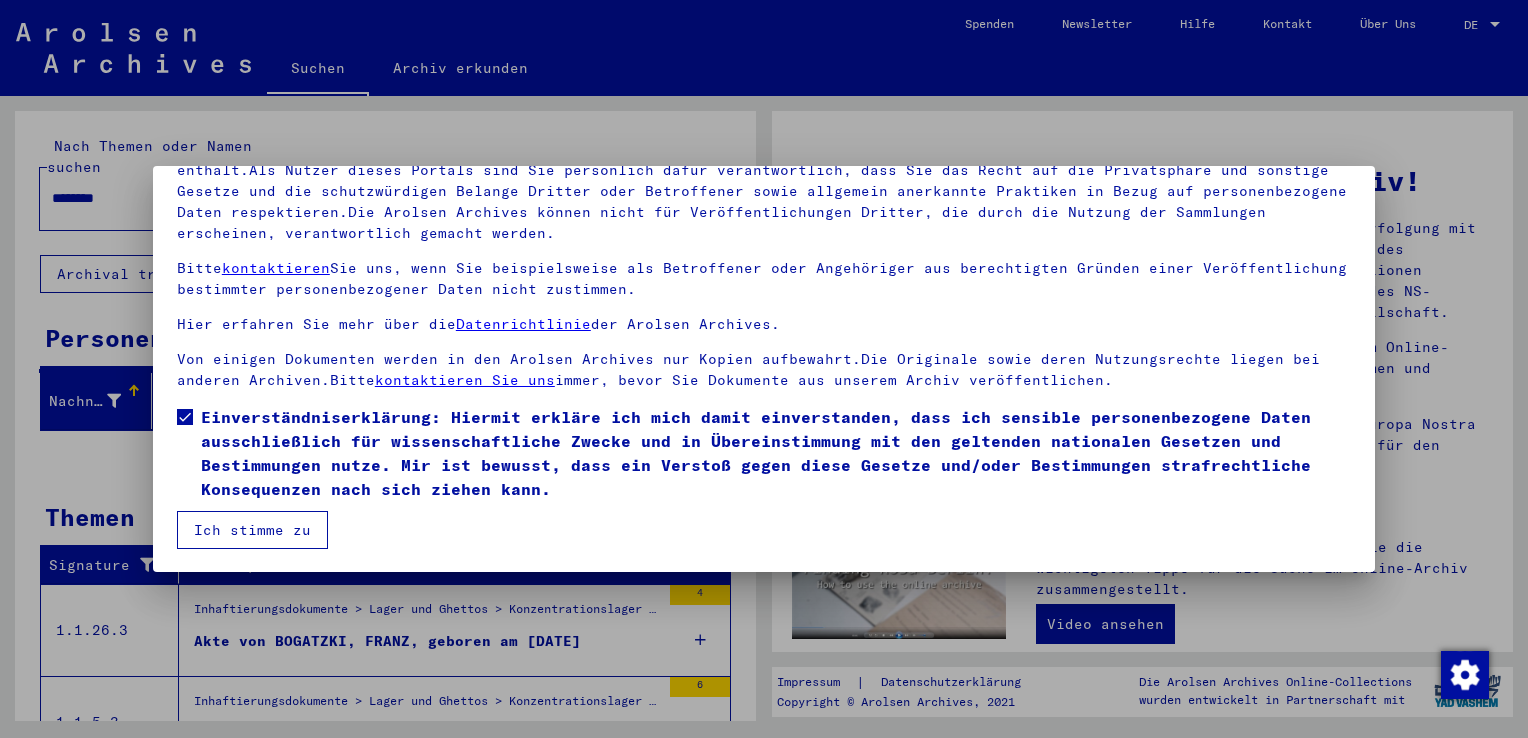 click on "Ich stimme zu" at bounding box center (252, 530) 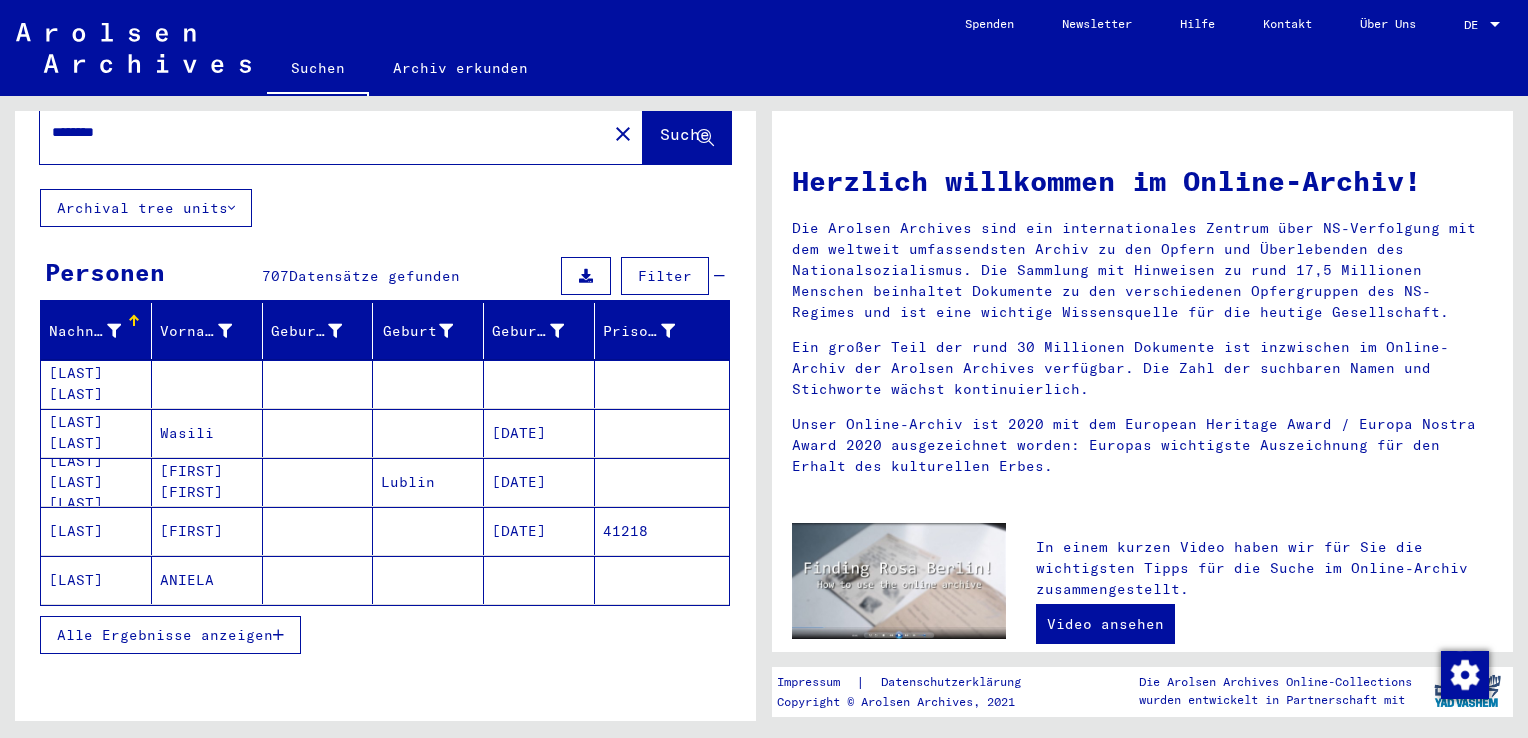 scroll, scrollTop: 100, scrollLeft: 0, axis: vertical 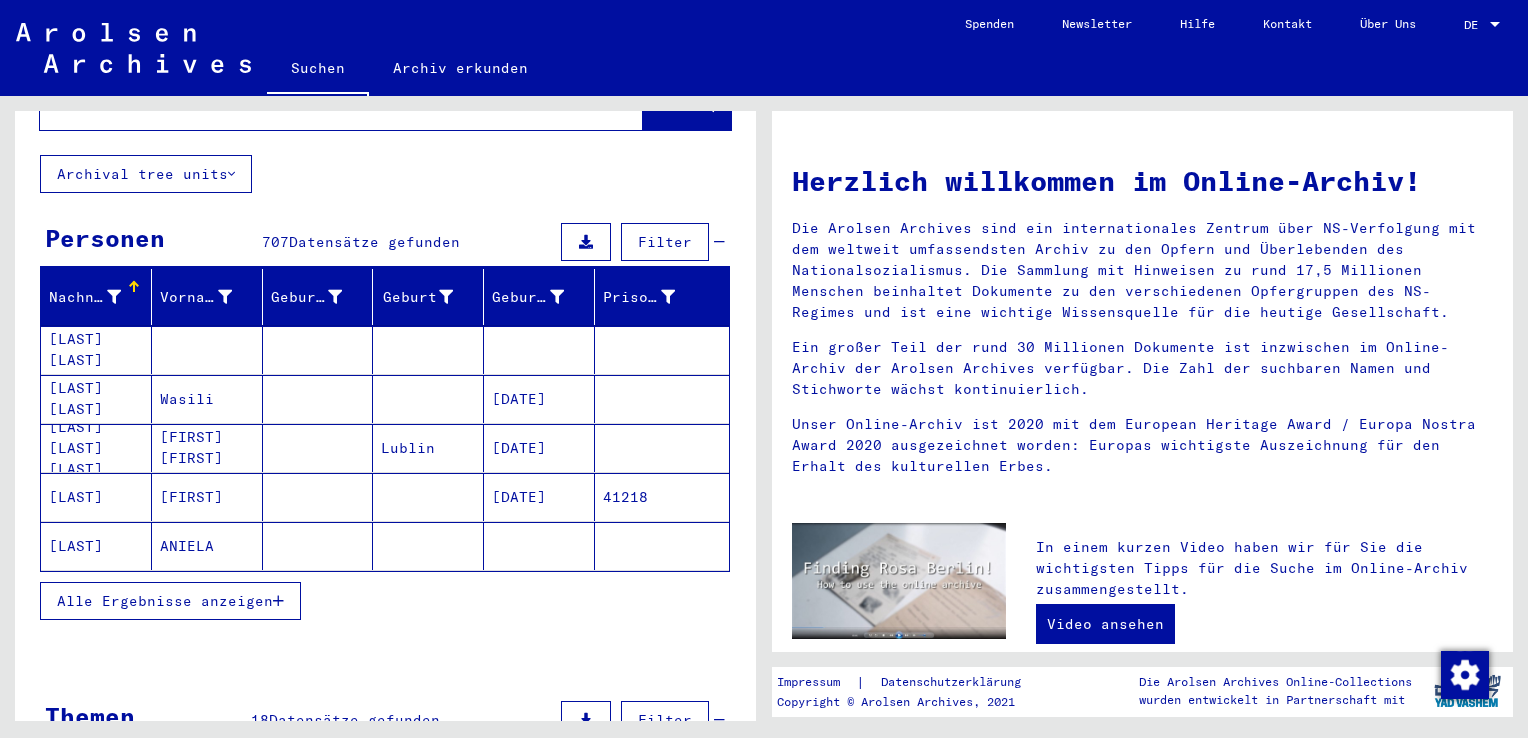 click on "Alle Ergebnisse anzeigen" at bounding box center [165, 601] 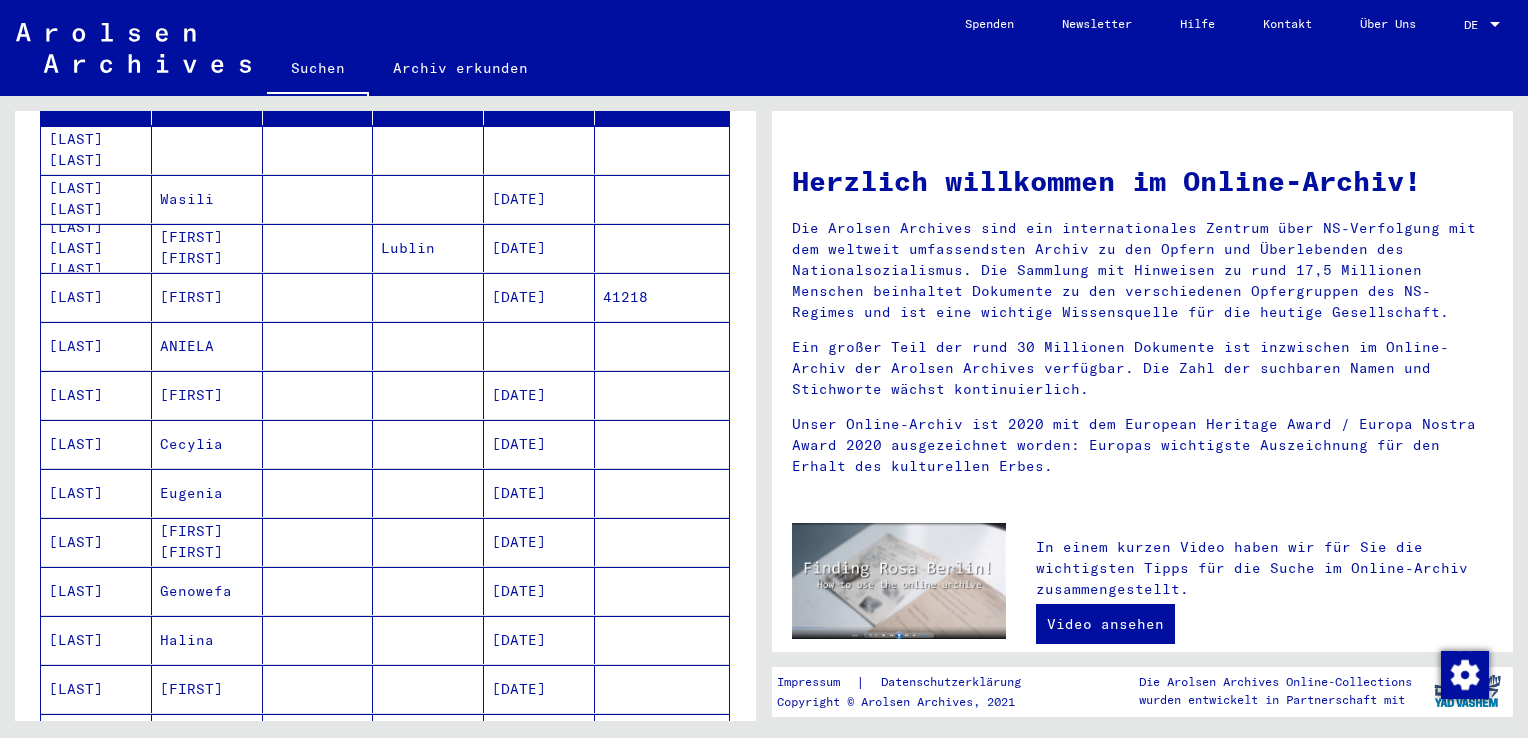 scroll, scrollTop: 0, scrollLeft: 0, axis: both 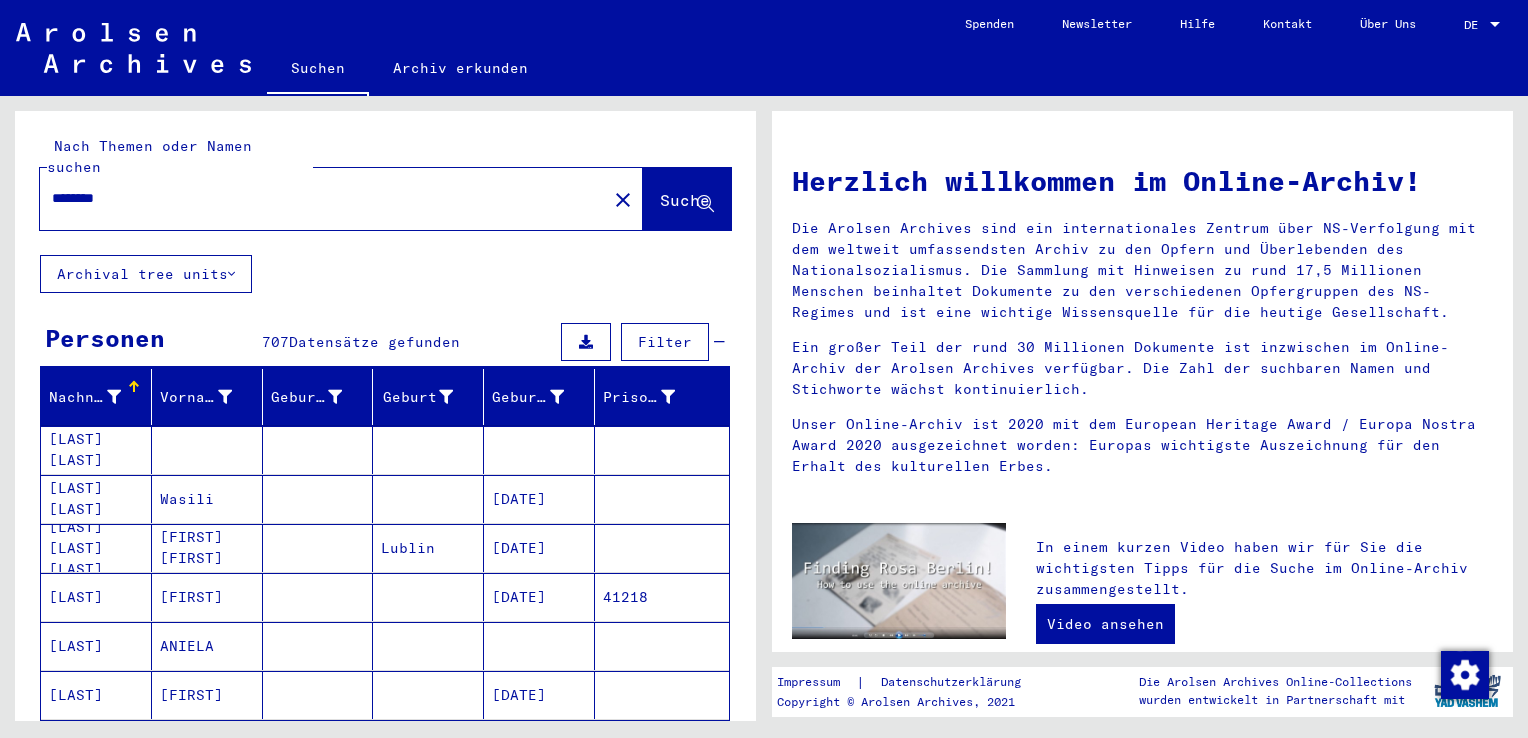 drag, startPoint x: 346, startPoint y: 179, endPoint x: 29, endPoint y: 190, distance: 317.1908 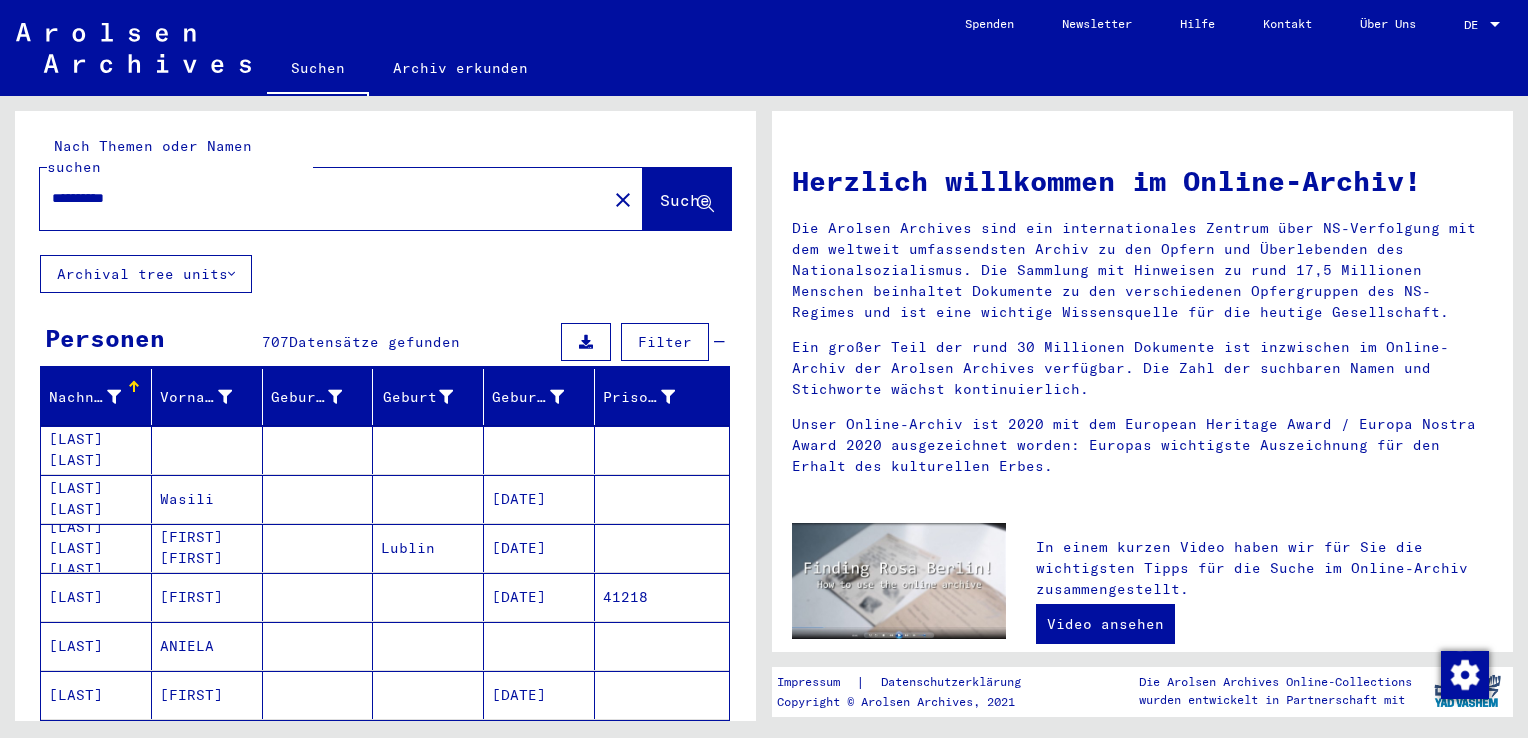type on "**********" 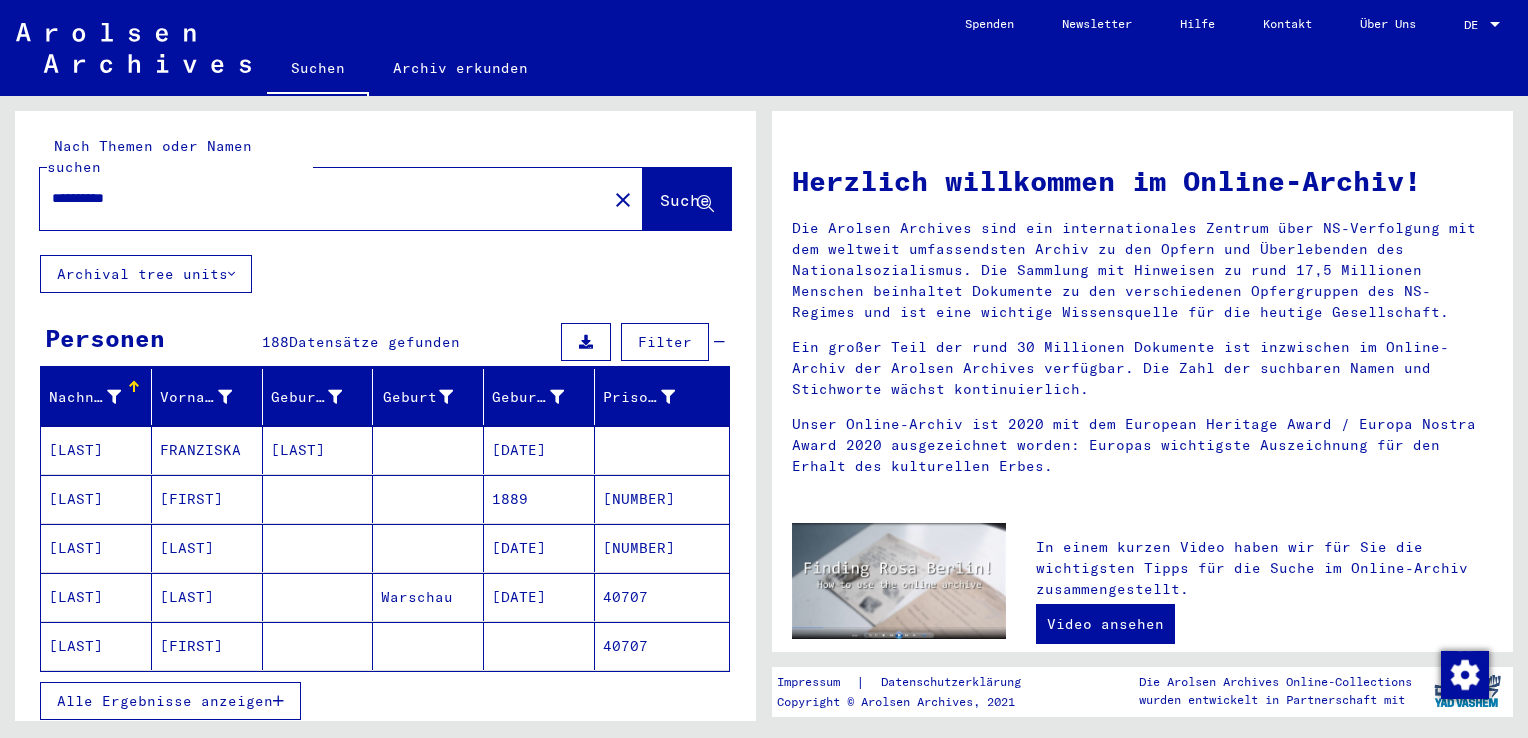 scroll, scrollTop: 100, scrollLeft: 0, axis: vertical 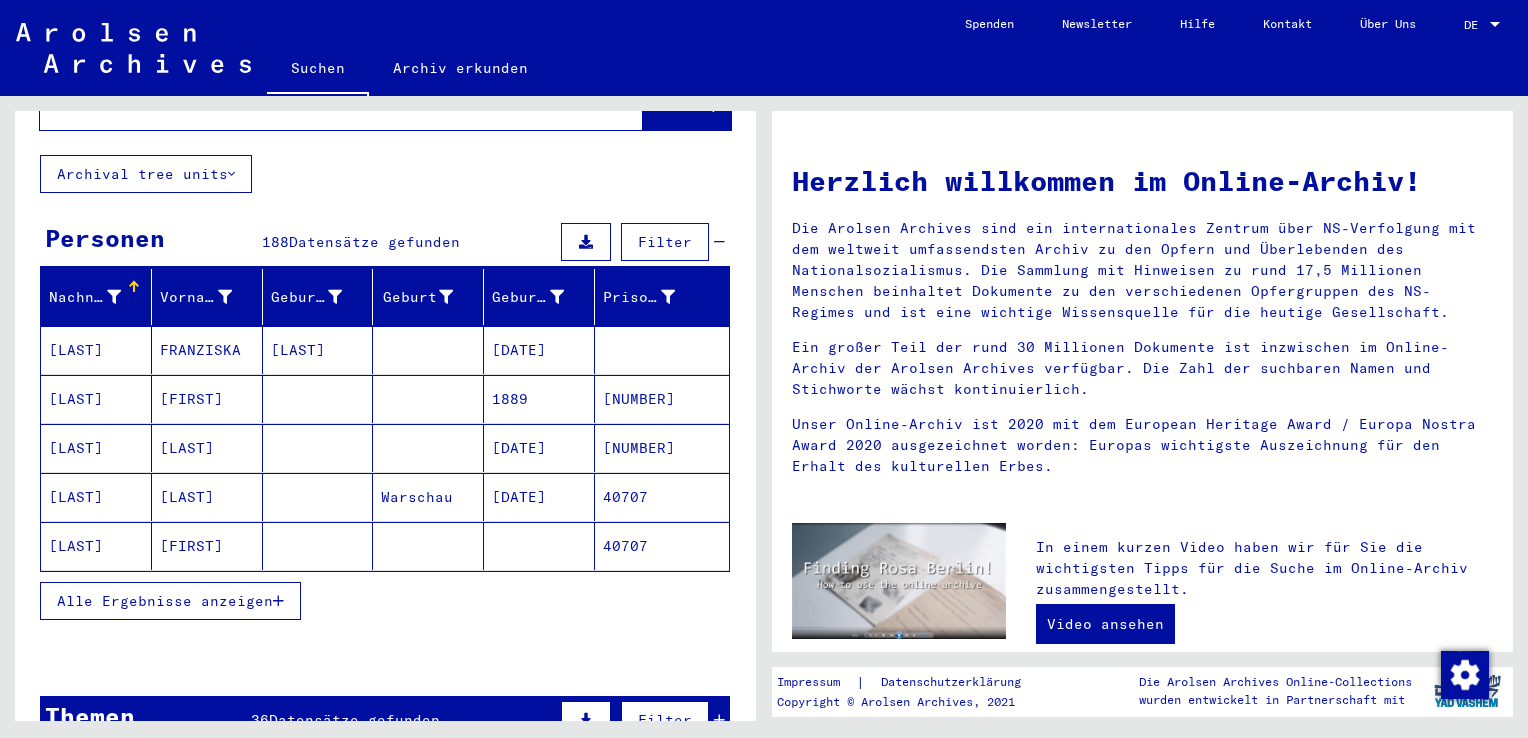 click on "Alle Ergebnisse anzeigen" at bounding box center (165, 601) 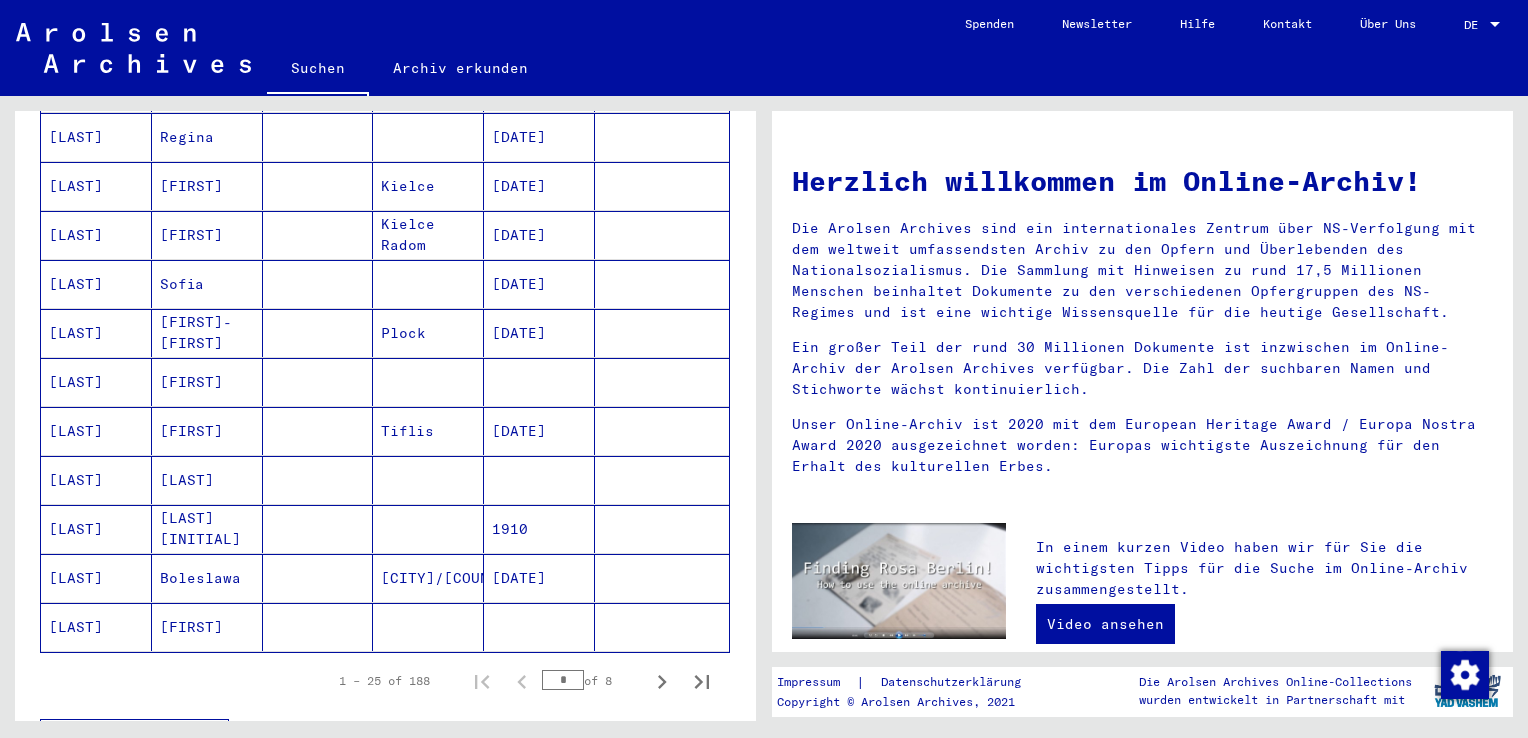 scroll, scrollTop: 1000, scrollLeft: 0, axis: vertical 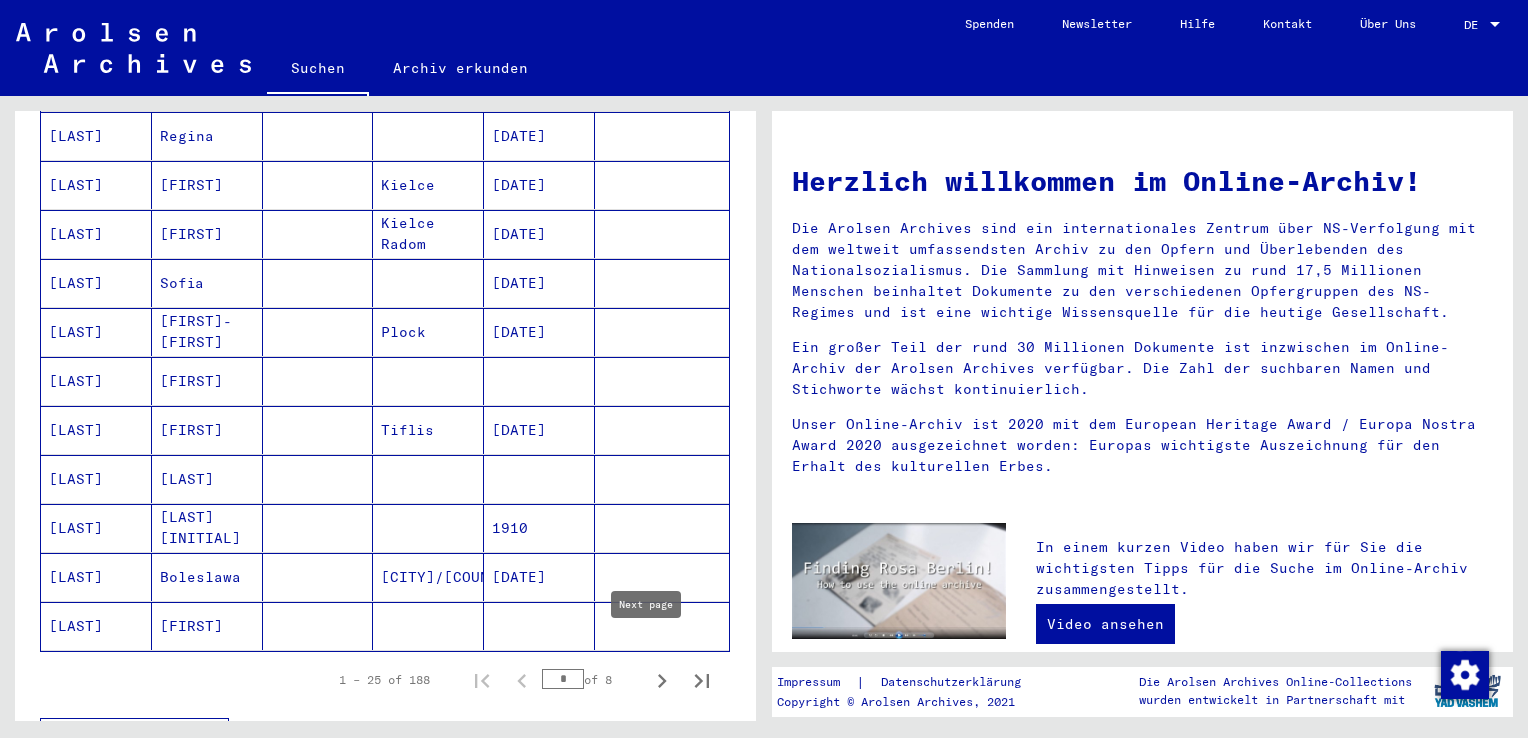 click 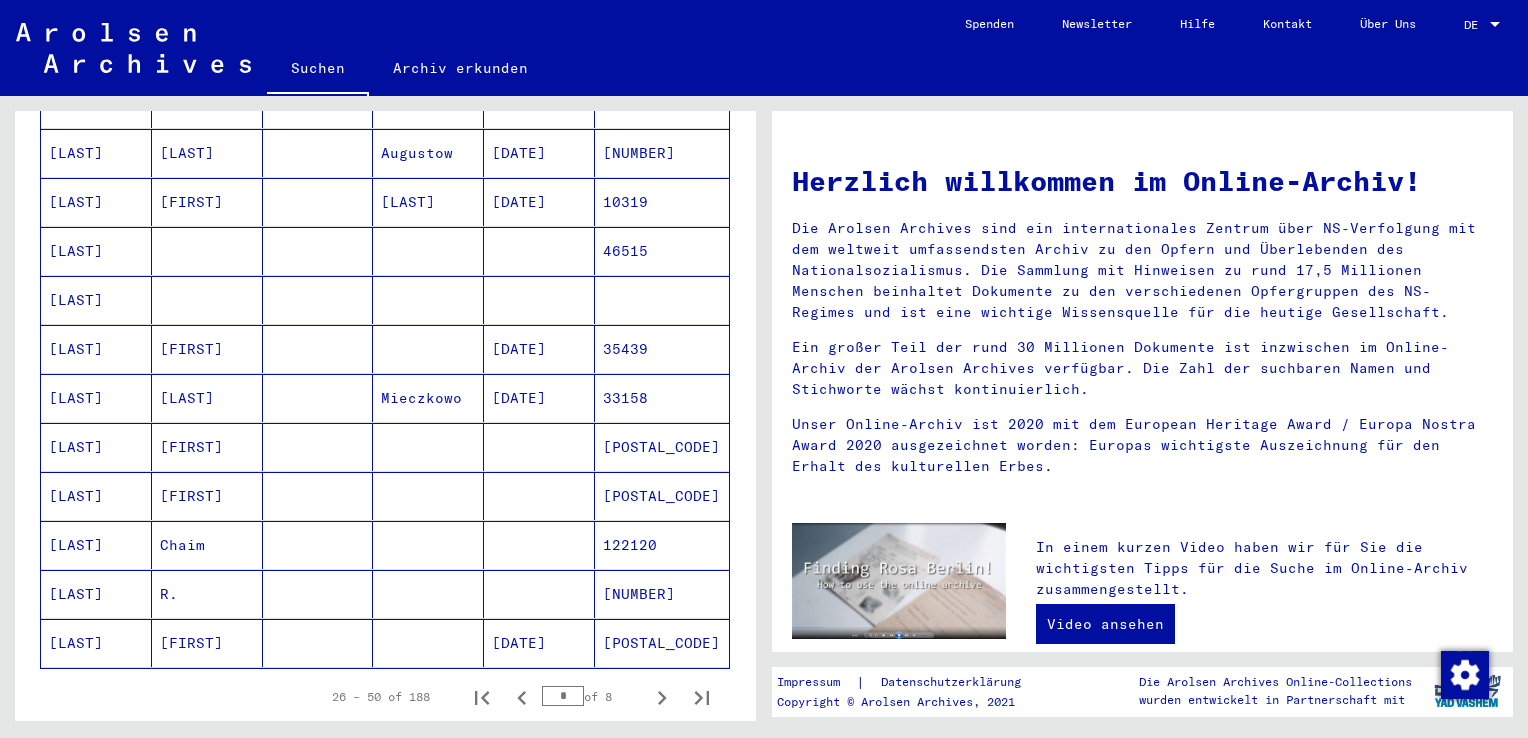 scroll, scrollTop: 1000, scrollLeft: 0, axis: vertical 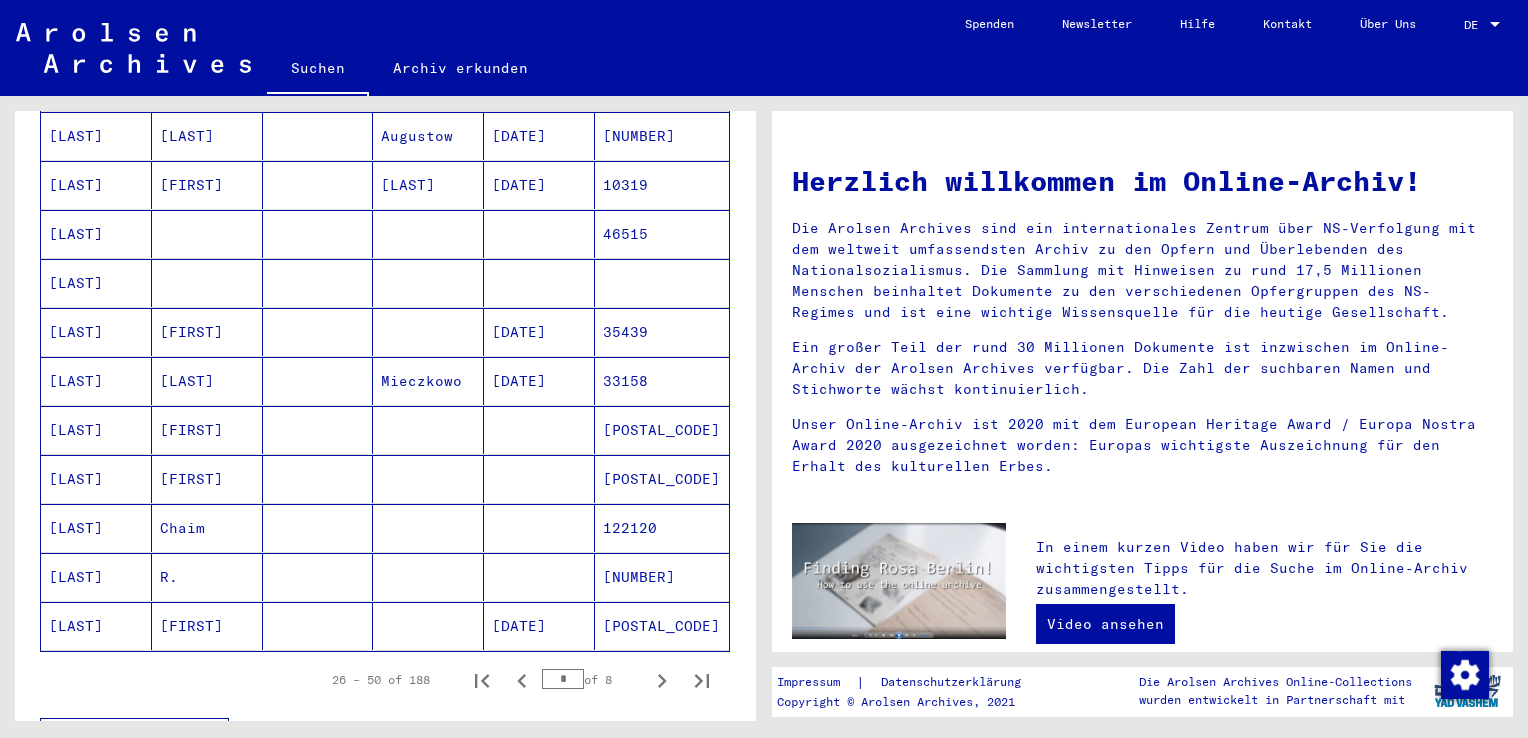 click on "[LAST]" at bounding box center (96, 626) 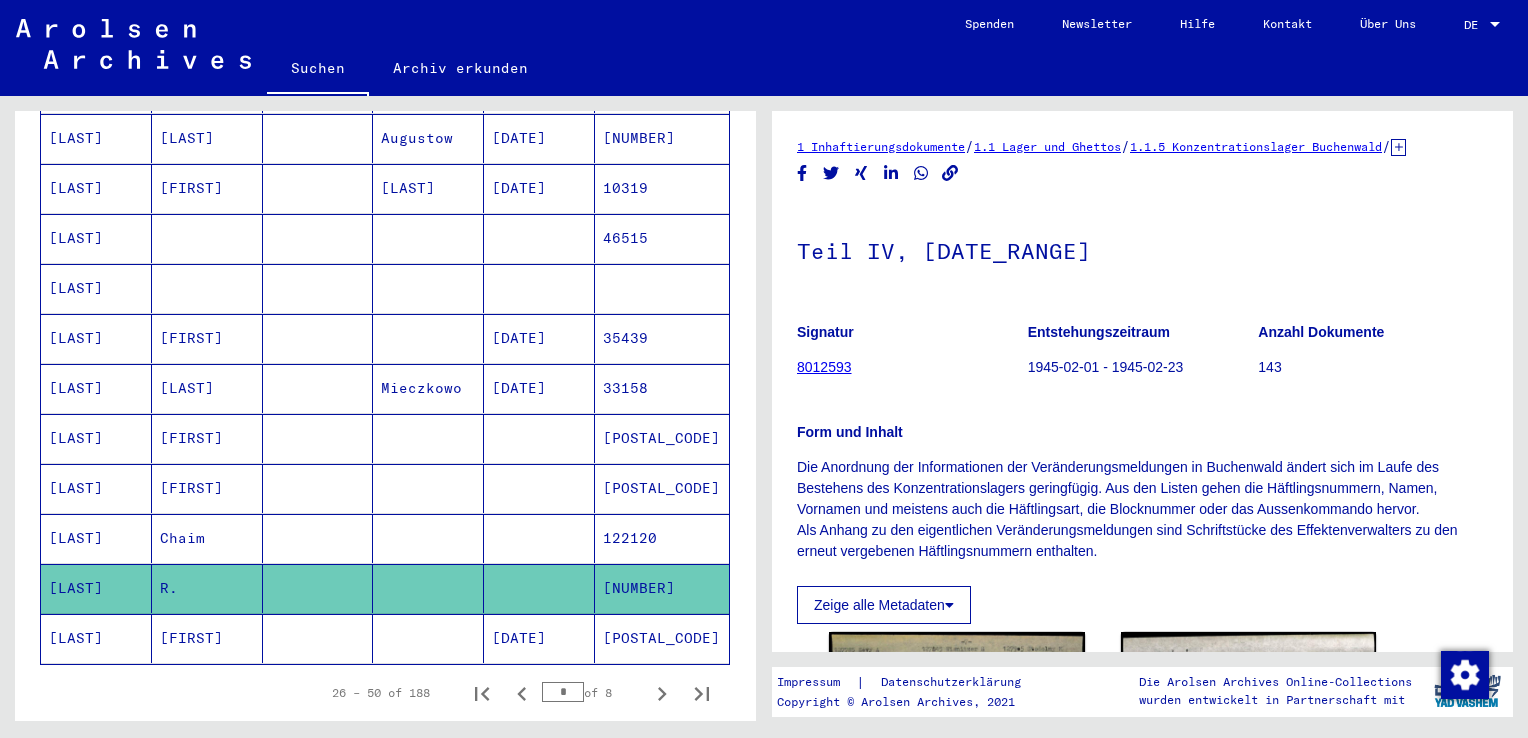 scroll, scrollTop: 0, scrollLeft: 0, axis: both 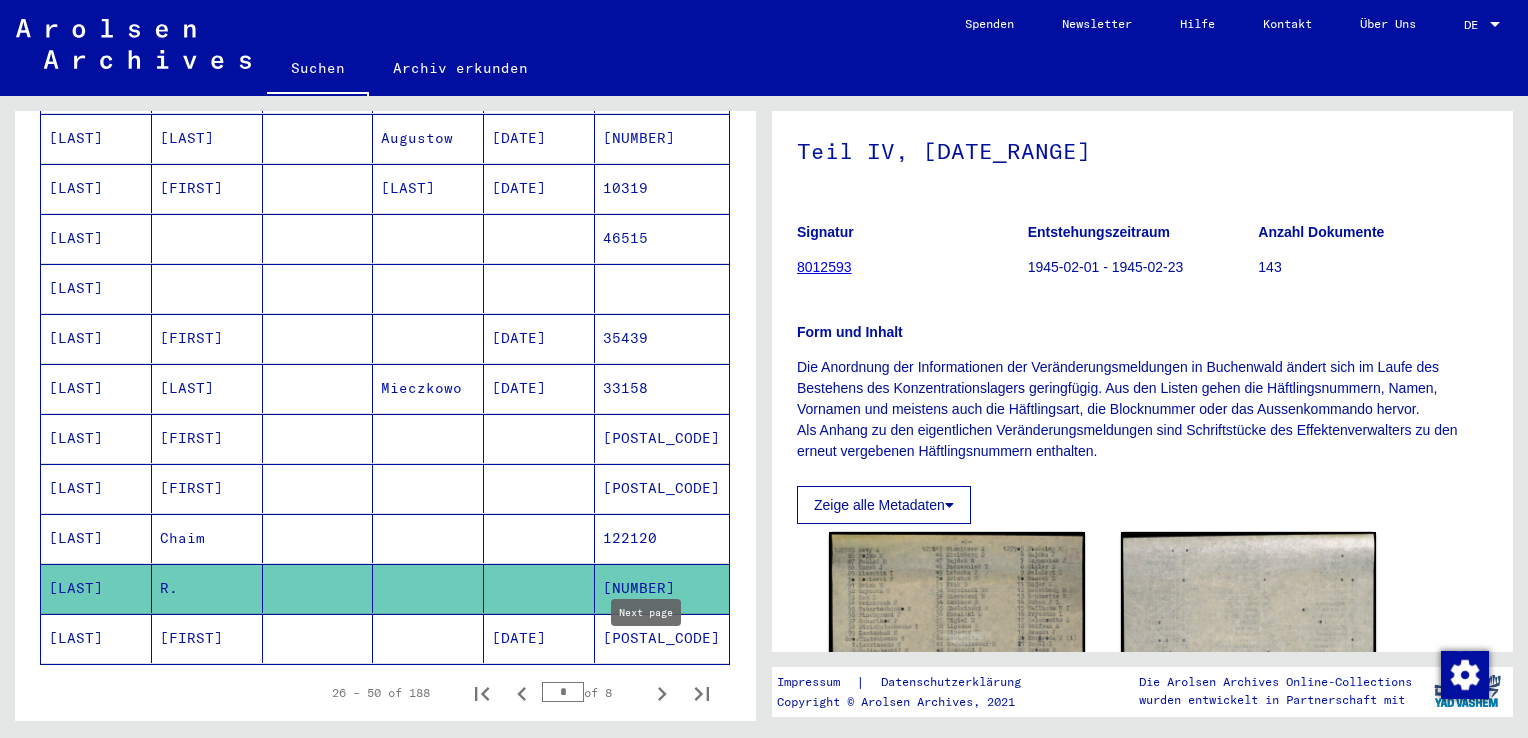 click 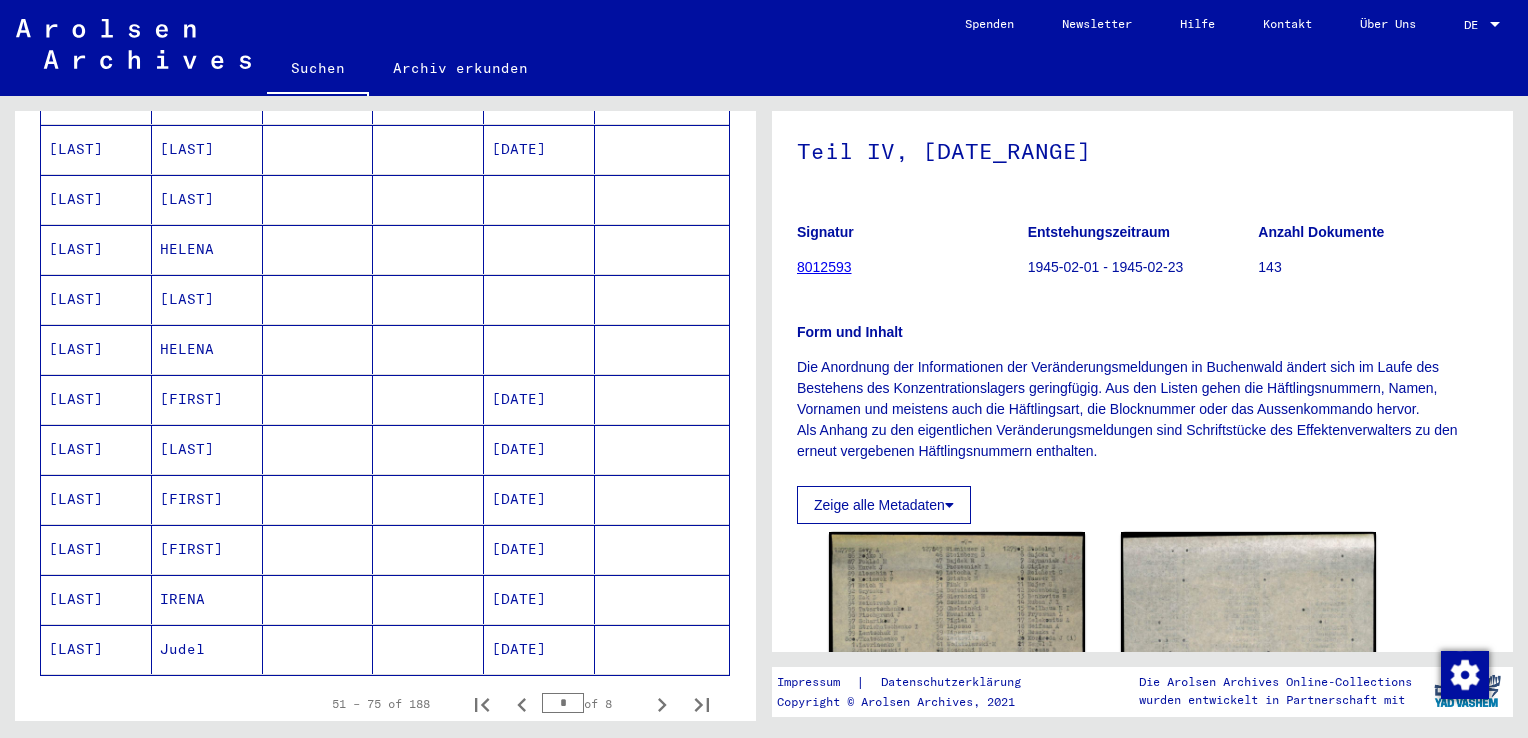 scroll, scrollTop: 1012, scrollLeft: 0, axis: vertical 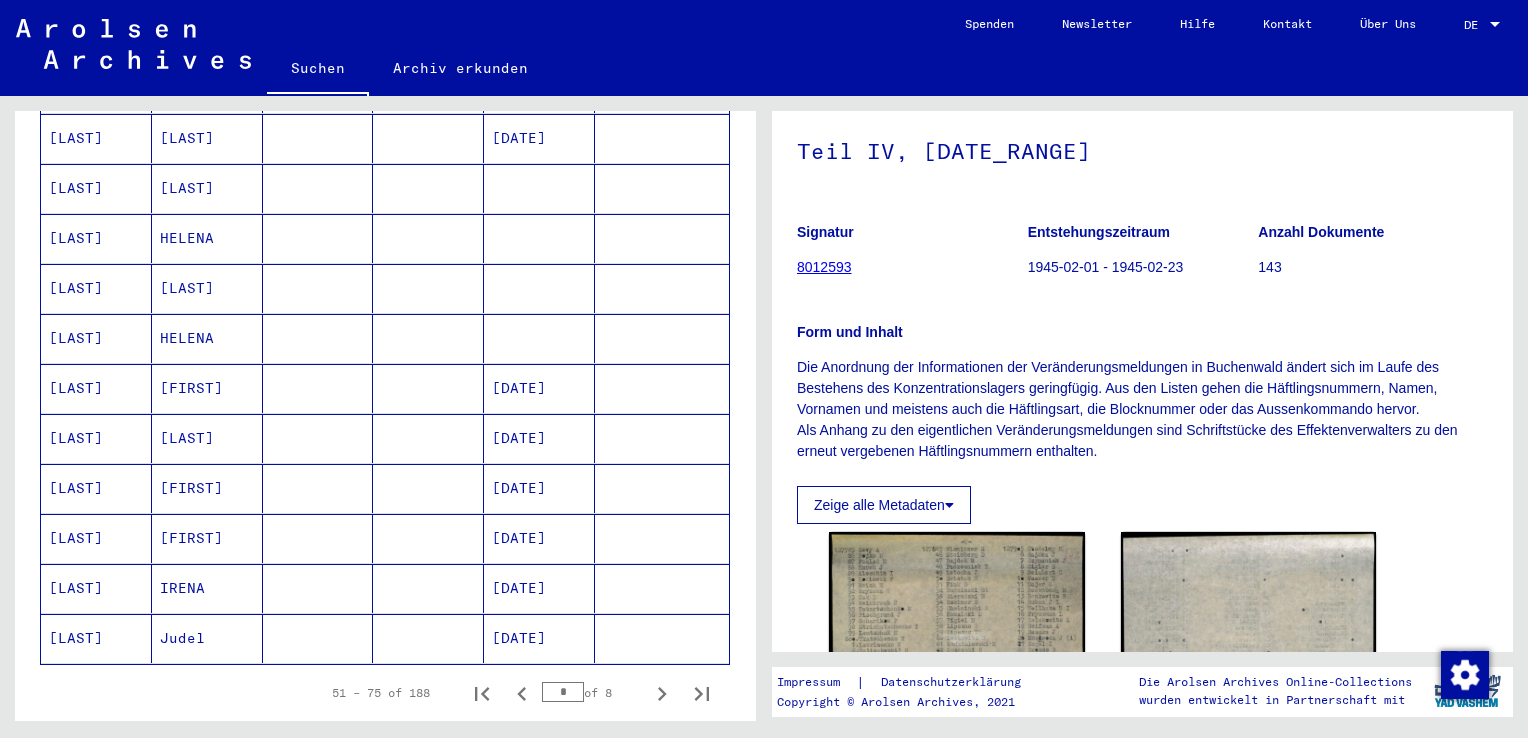 click on "[LAST]" at bounding box center [96, 538] 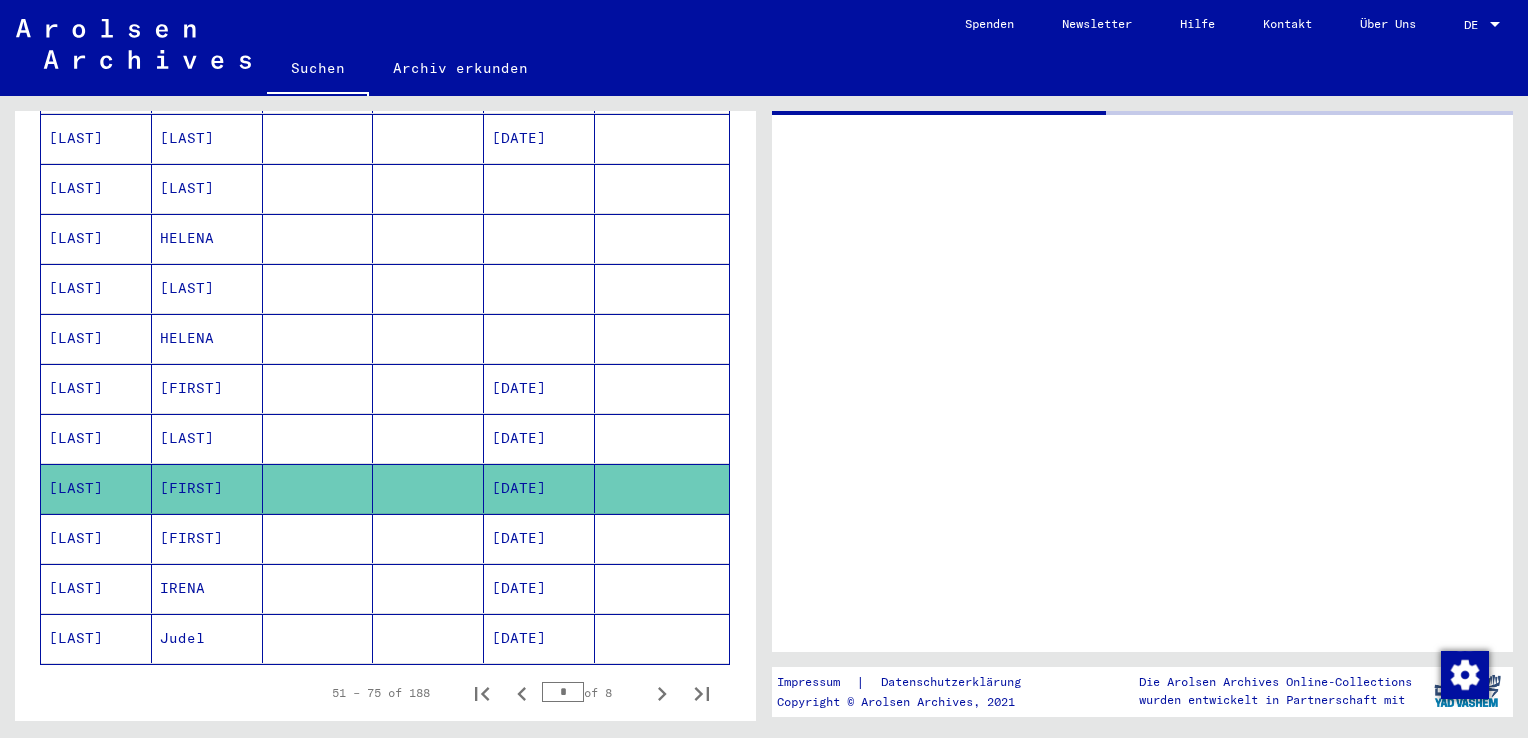 scroll, scrollTop: 0, scrollLeft: 0, axis: both 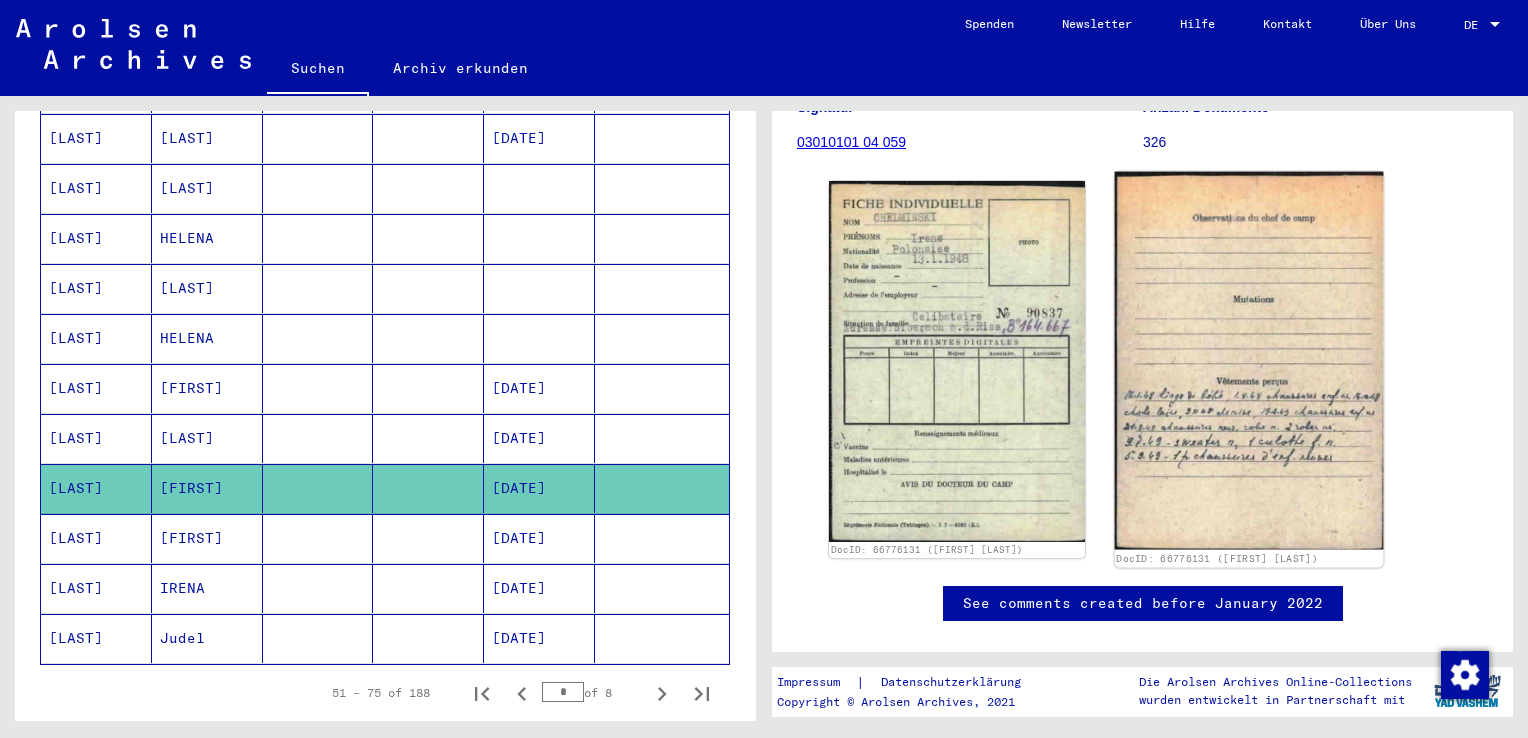 click 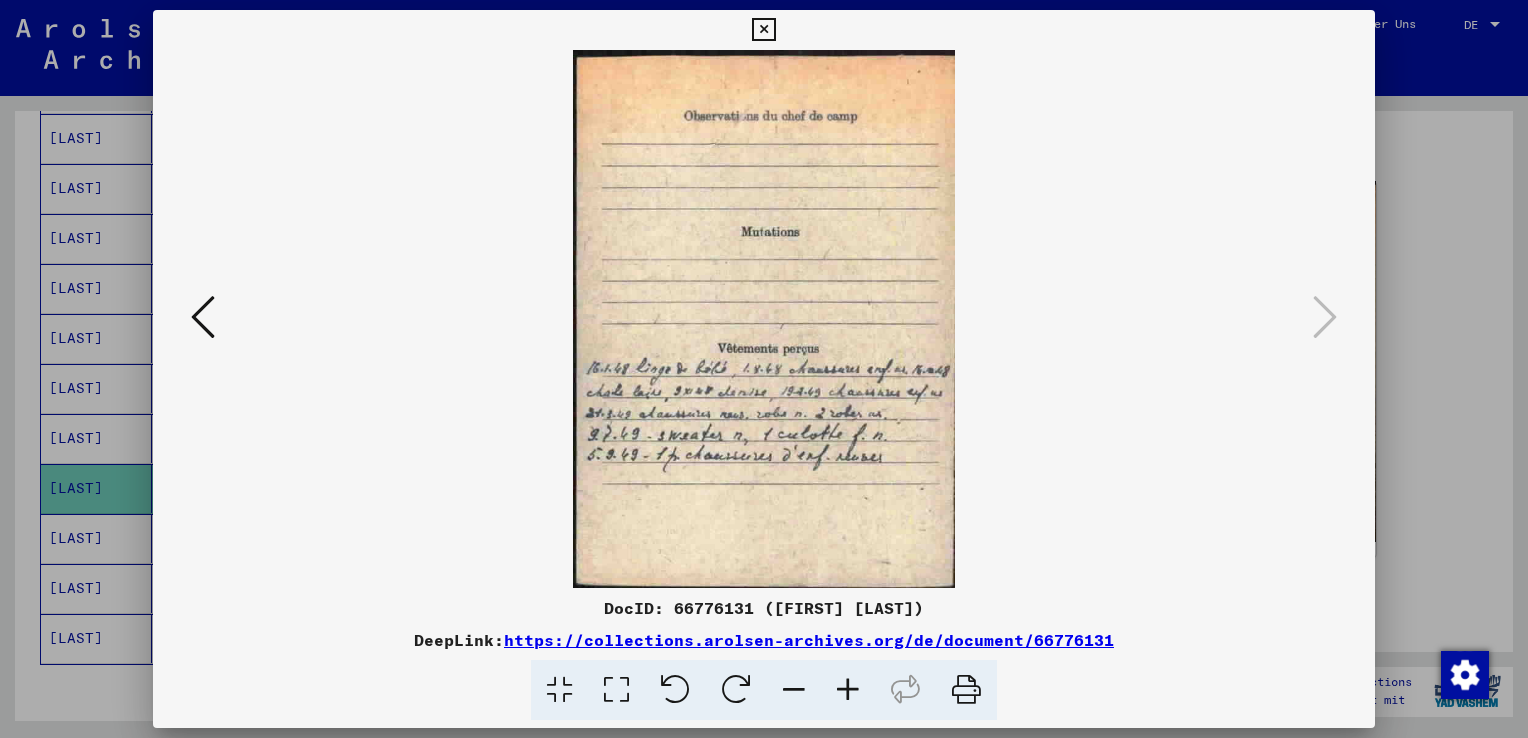 click at bounding box center [763, 30] 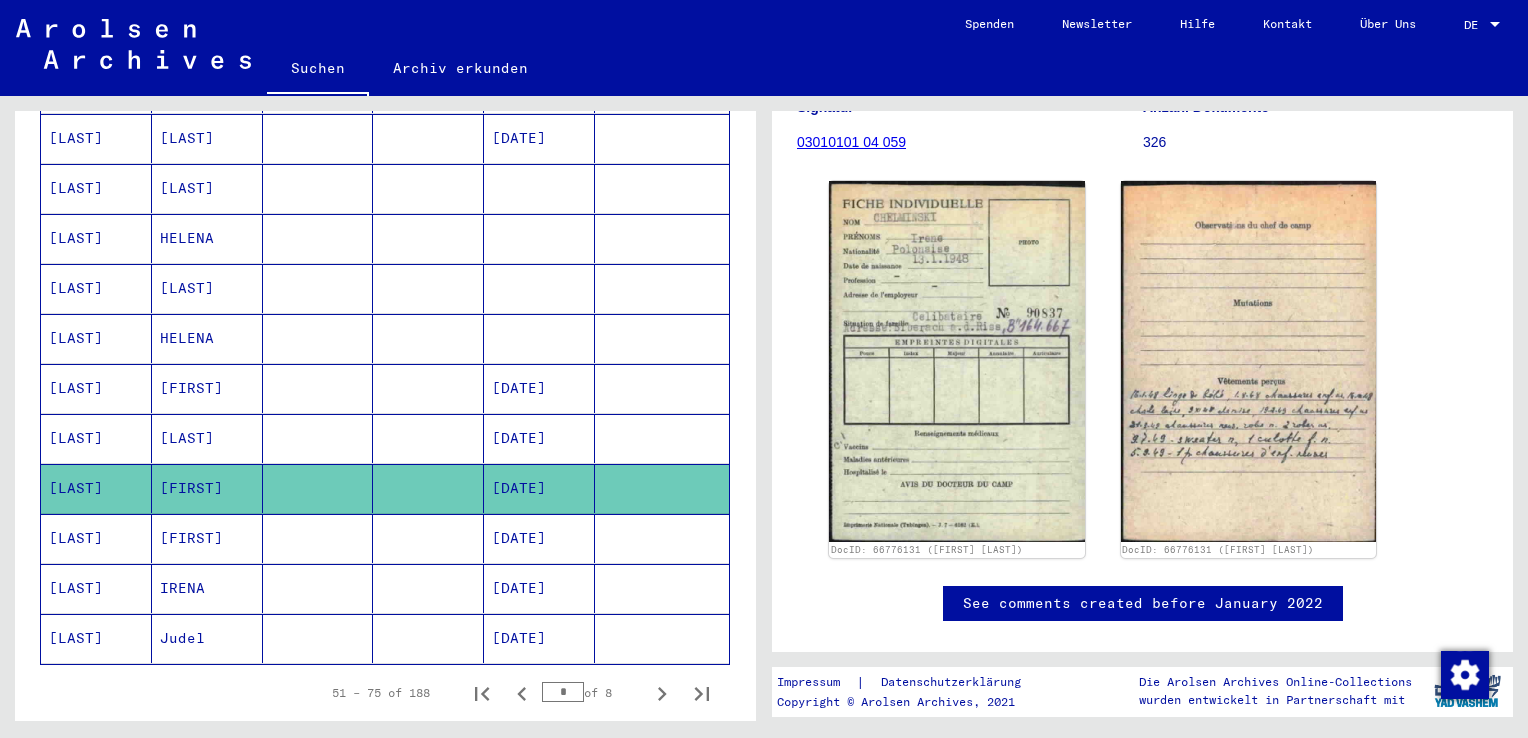 click on "[LAST]" at bounding box center (96, 588) 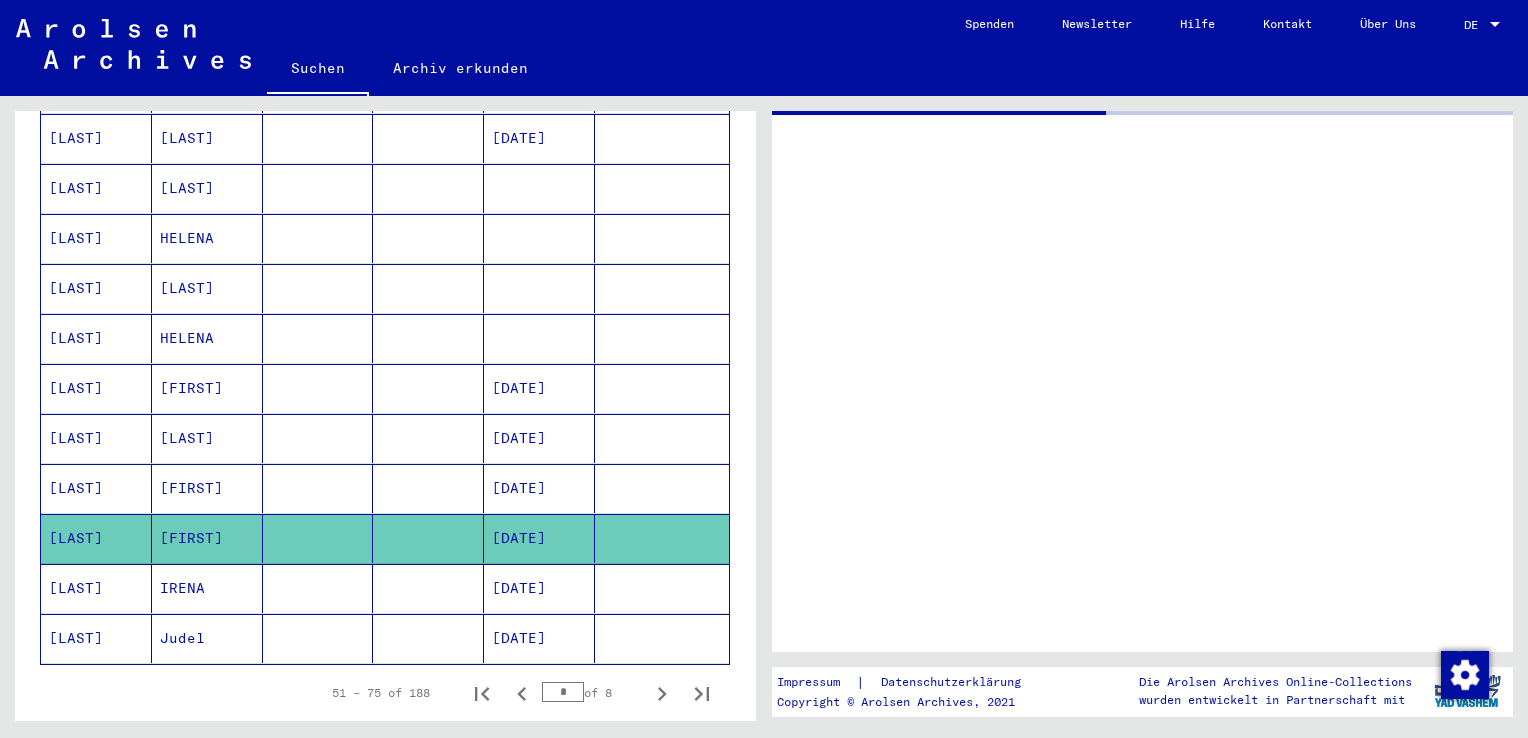 scroll, scrollTop: 0, scrollLeft: 0, axis: both 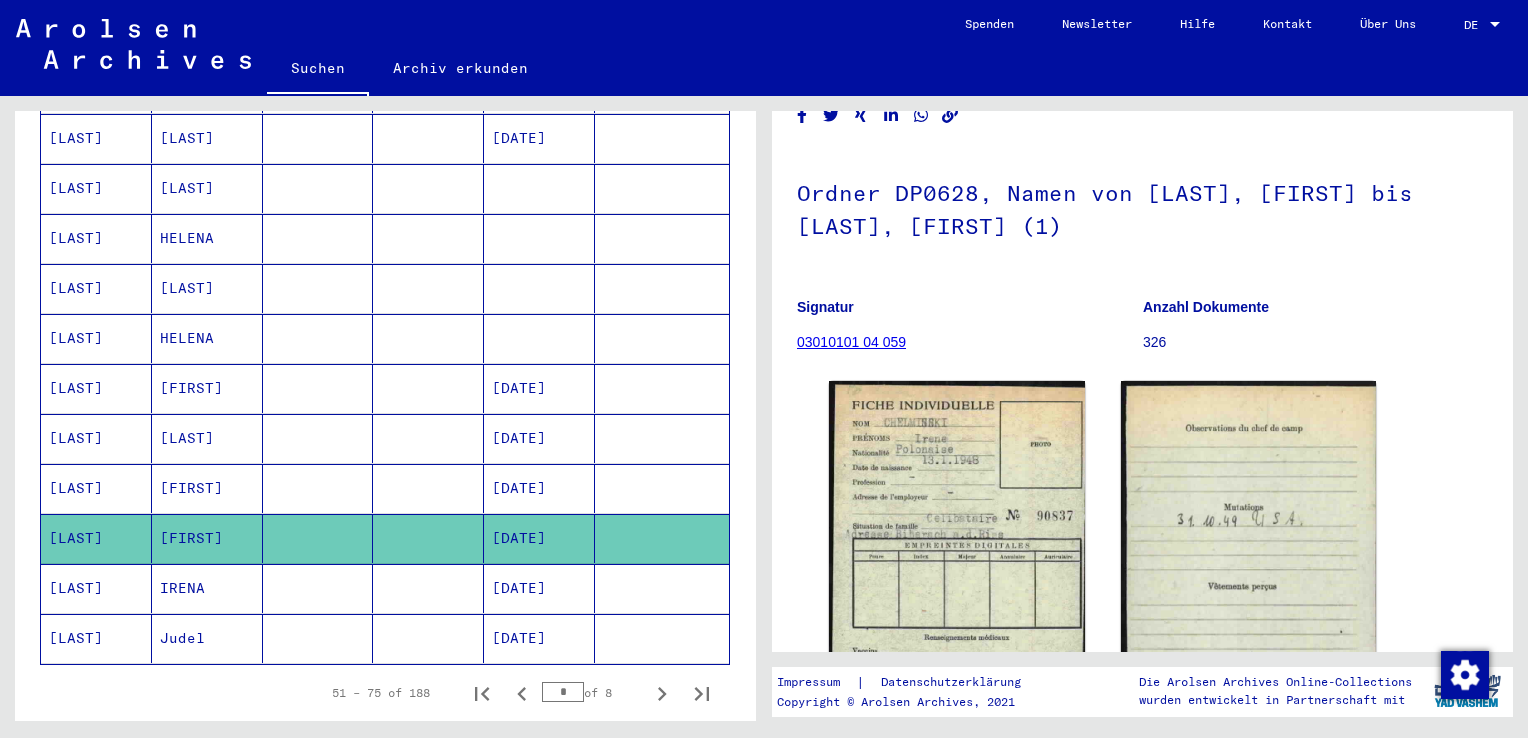 click on "[LAST]" at bounding box center [96, 638] 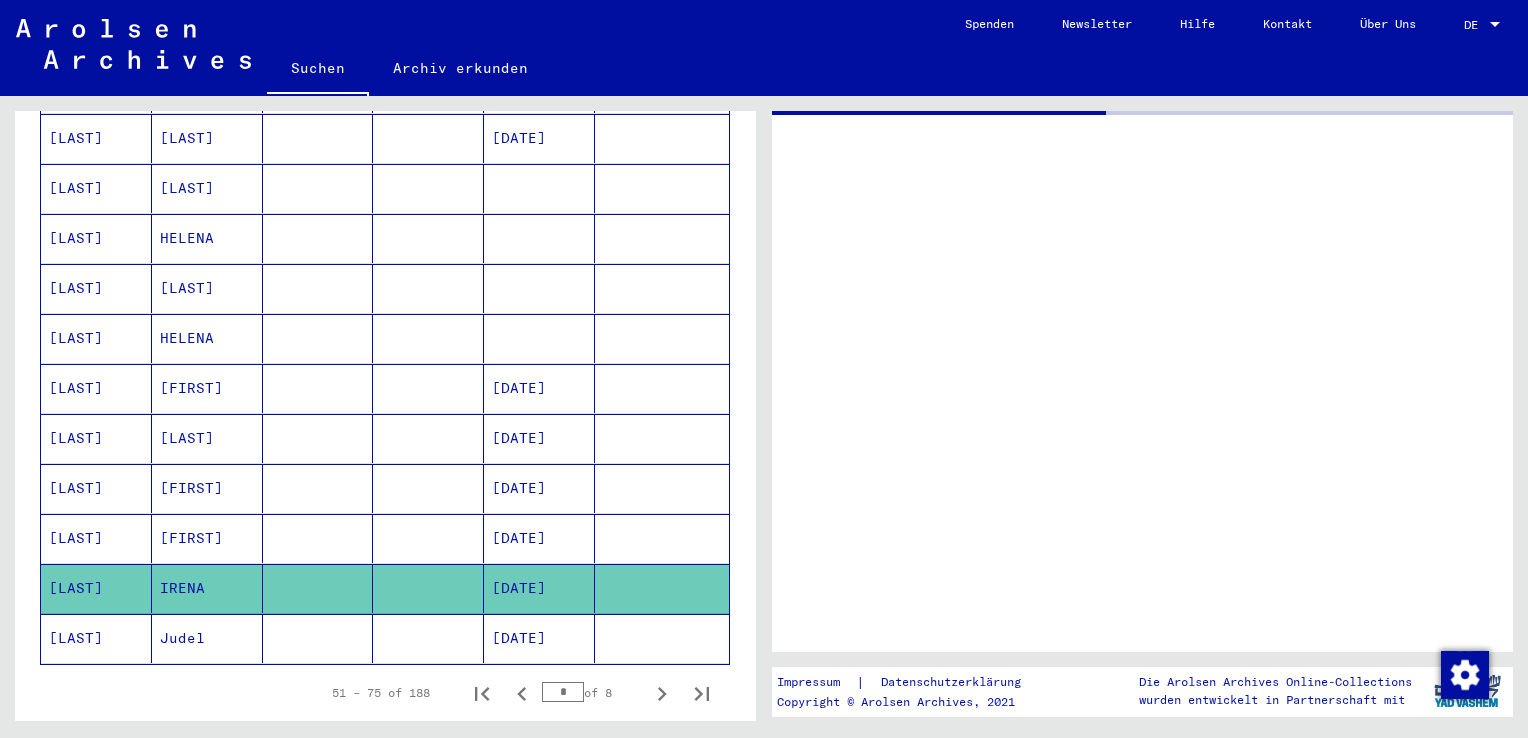 scroll, scrollTop: 0, scrollLeft: 0, axis: both 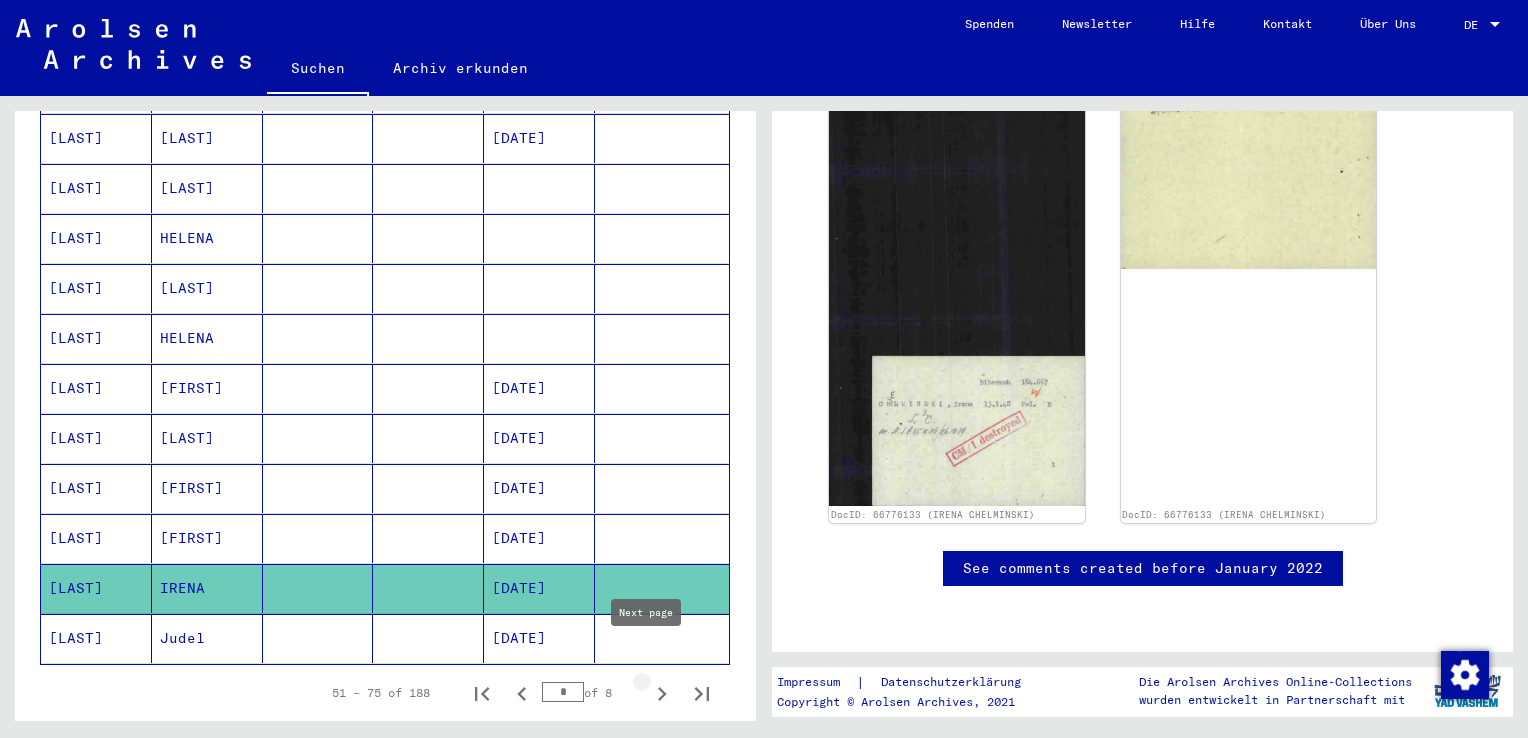 click 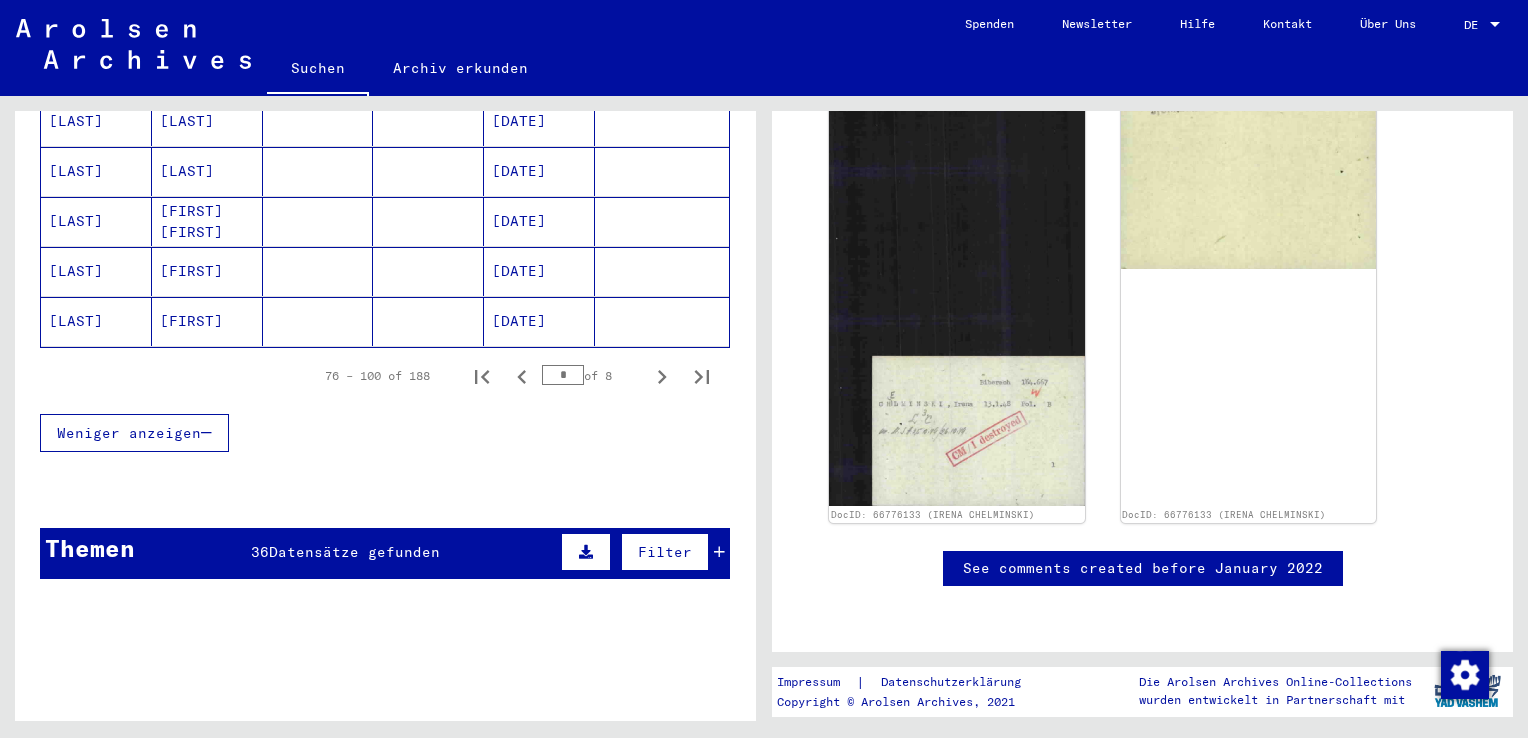 scroll, scrollTop: 1512, scrollLeft: 0, axis: vertical 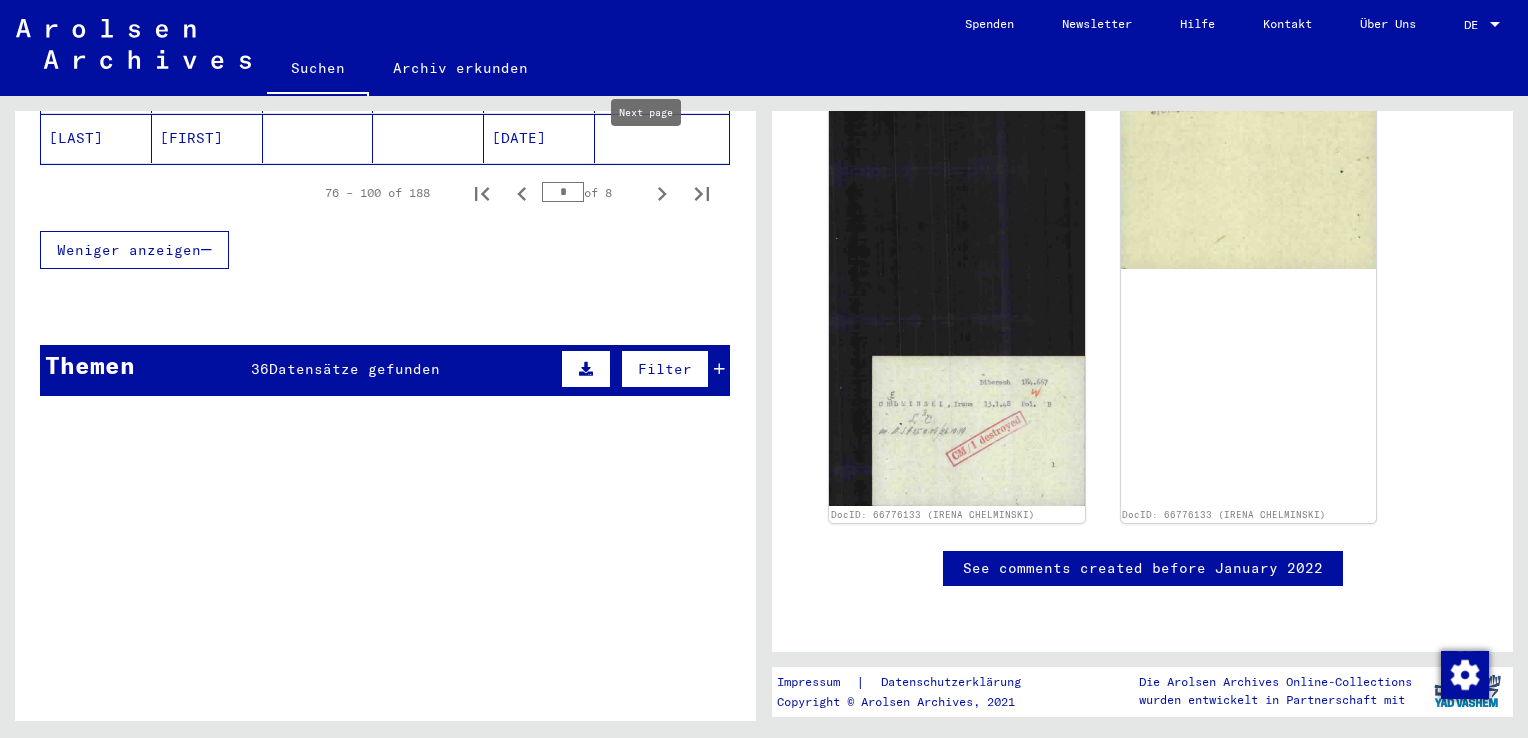 click 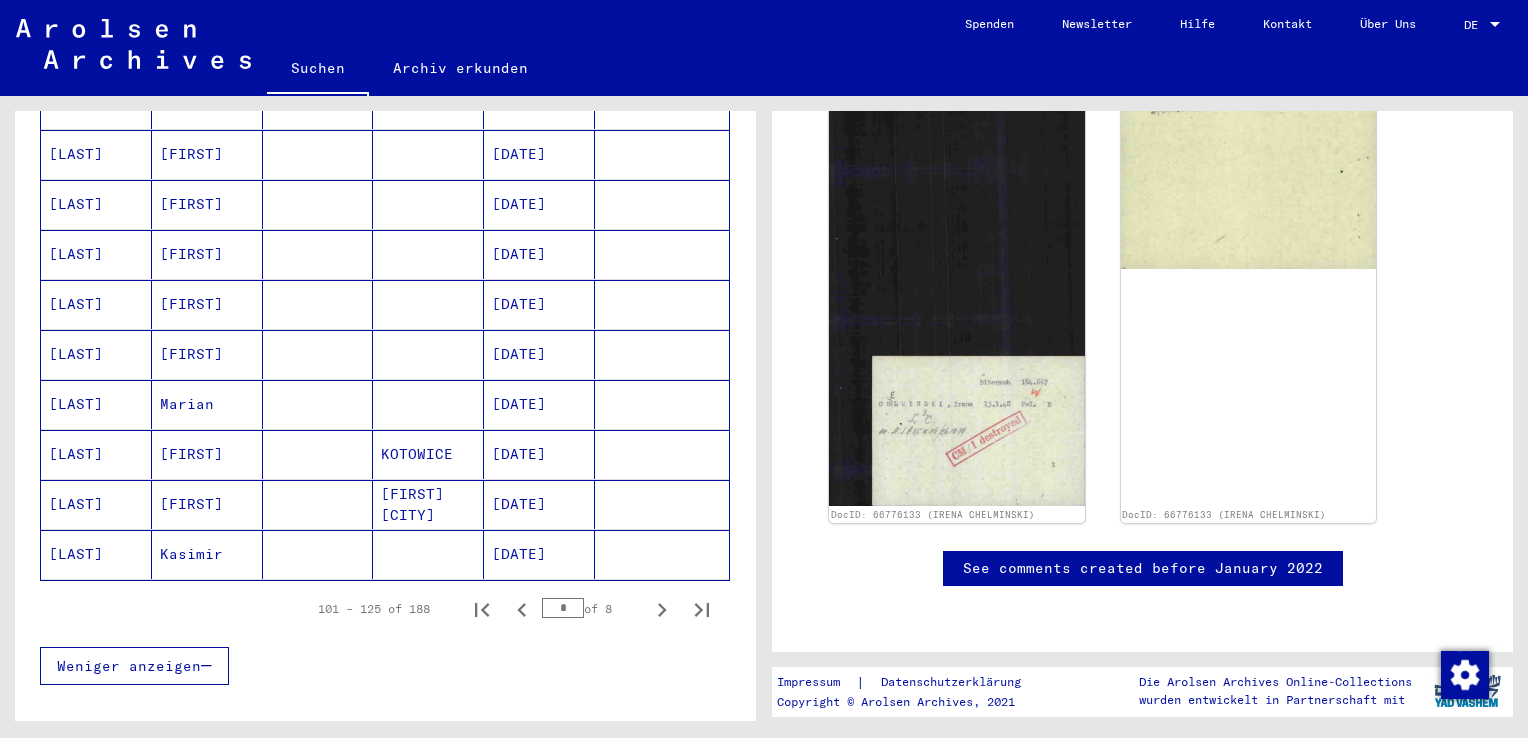 scroll, scrollTop: 1312, scrollLeft: 0, axis: vertical 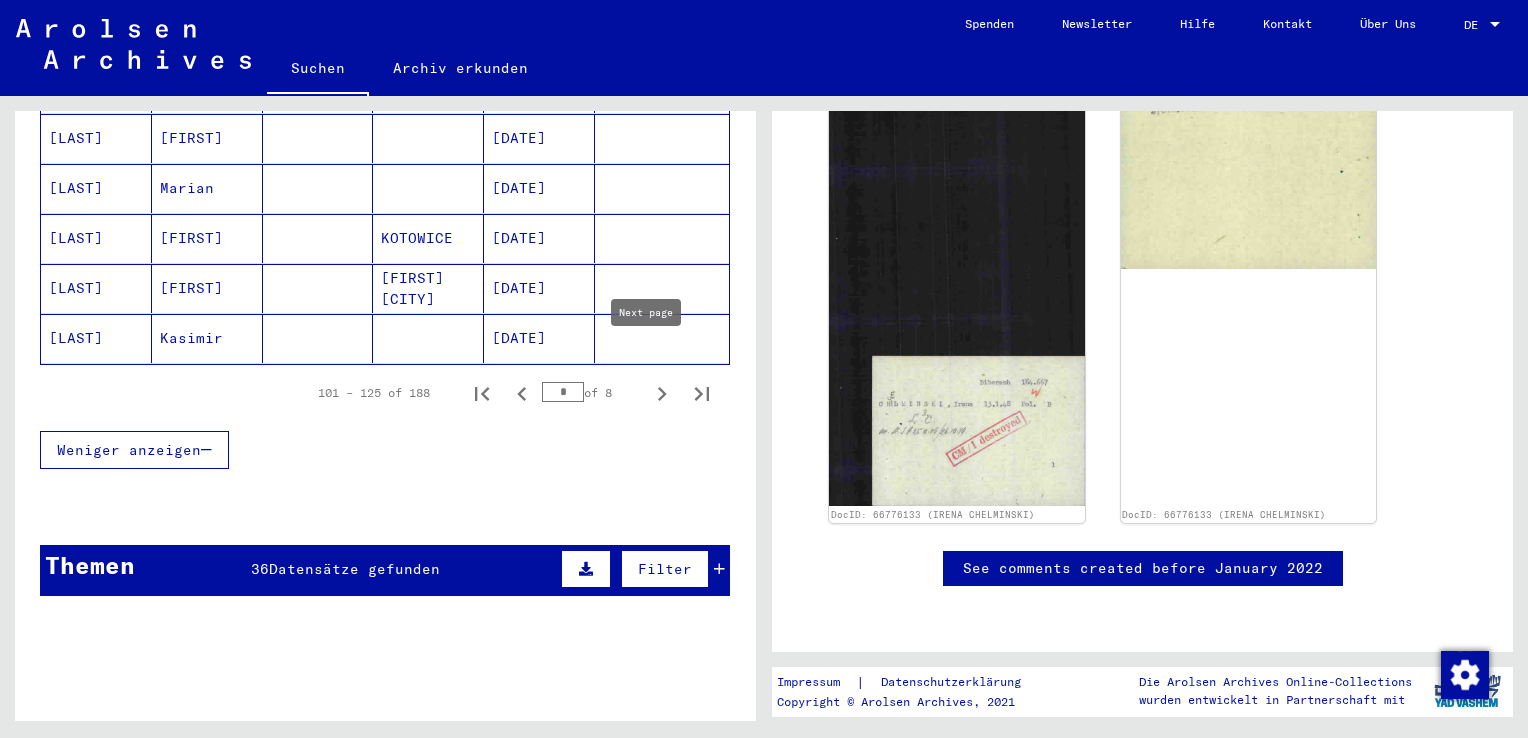 click 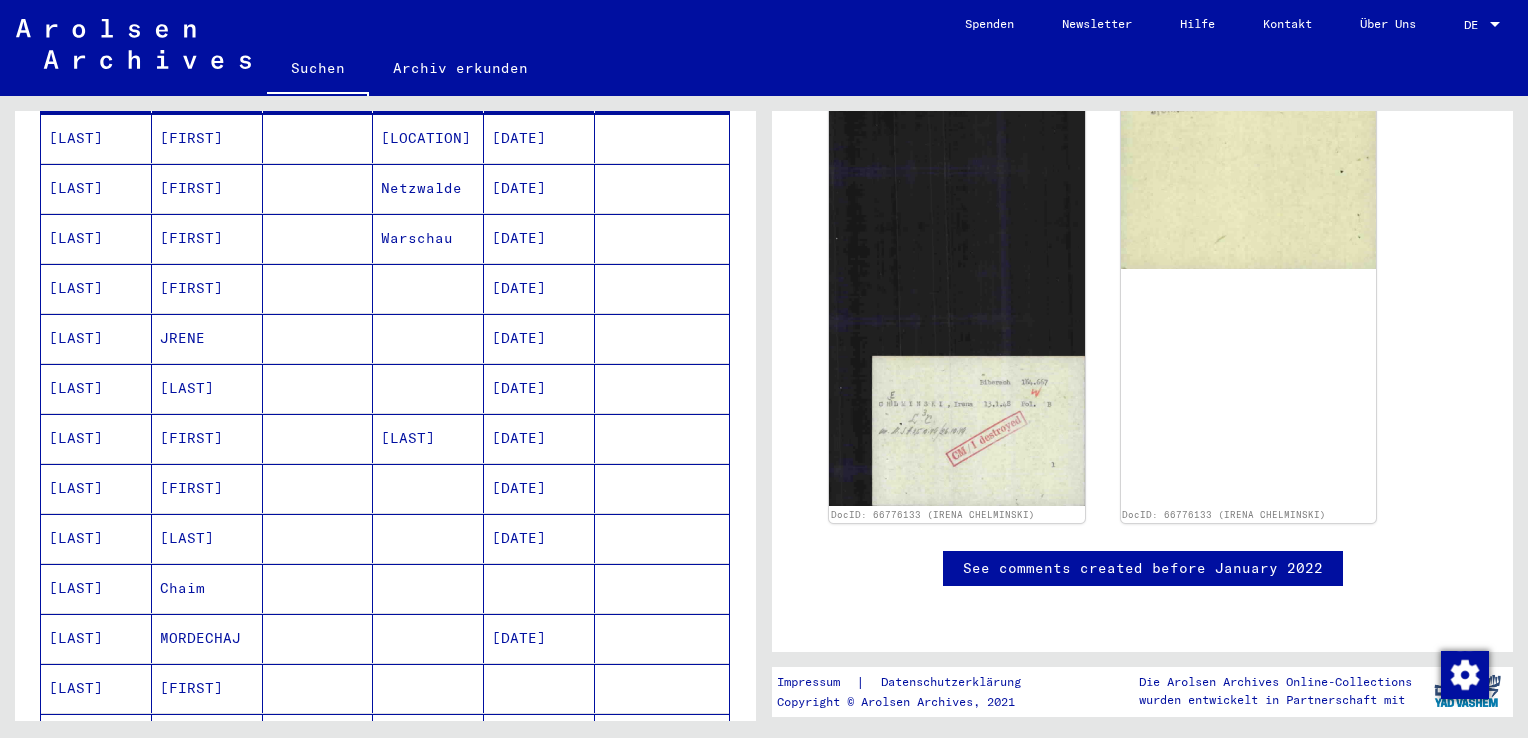 scroll, scrollTop: 0, scrollLeft: 0, axis: both 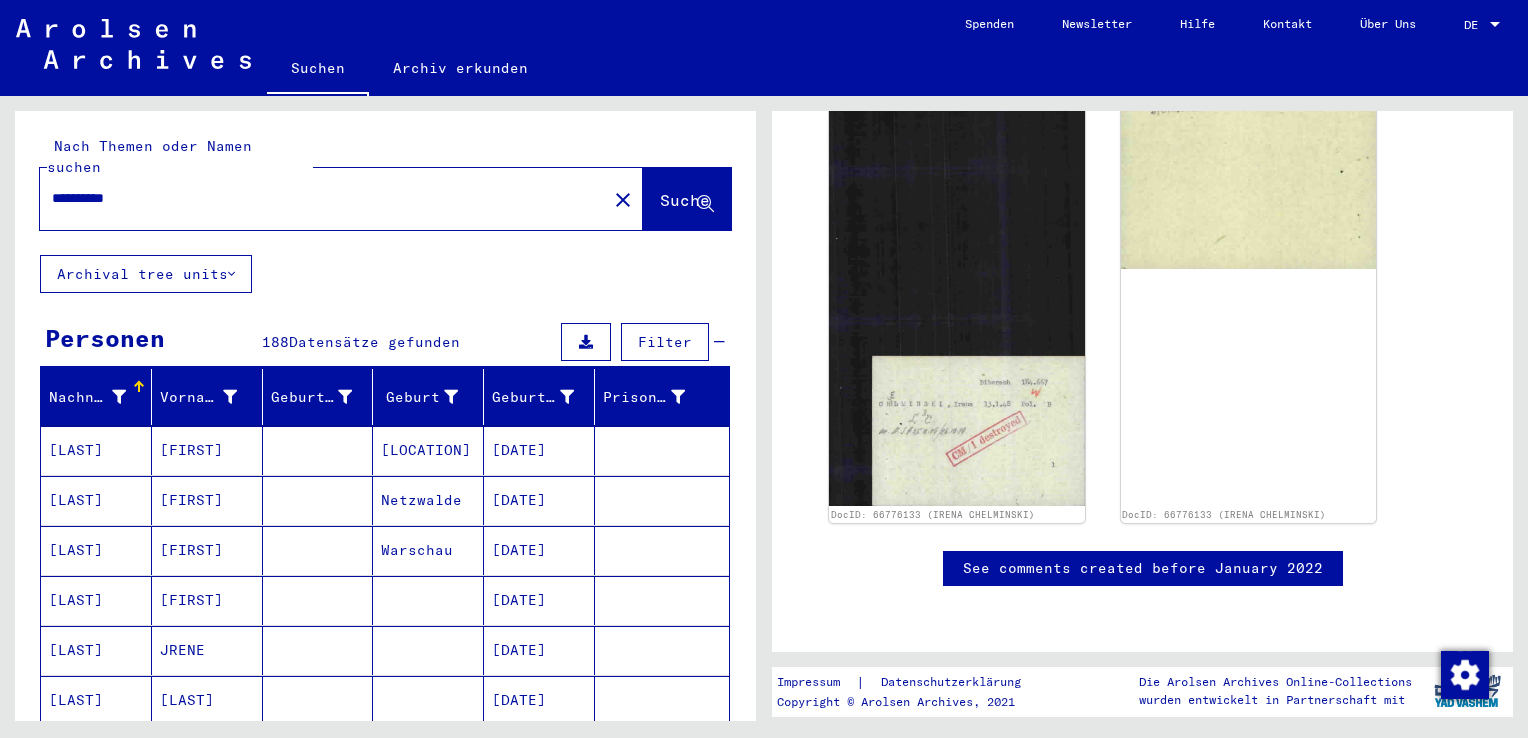 drag, startPoint x: 188, startPoint y: 182, endPoint x: 4, endPoint y: 178, distance: 184.04347 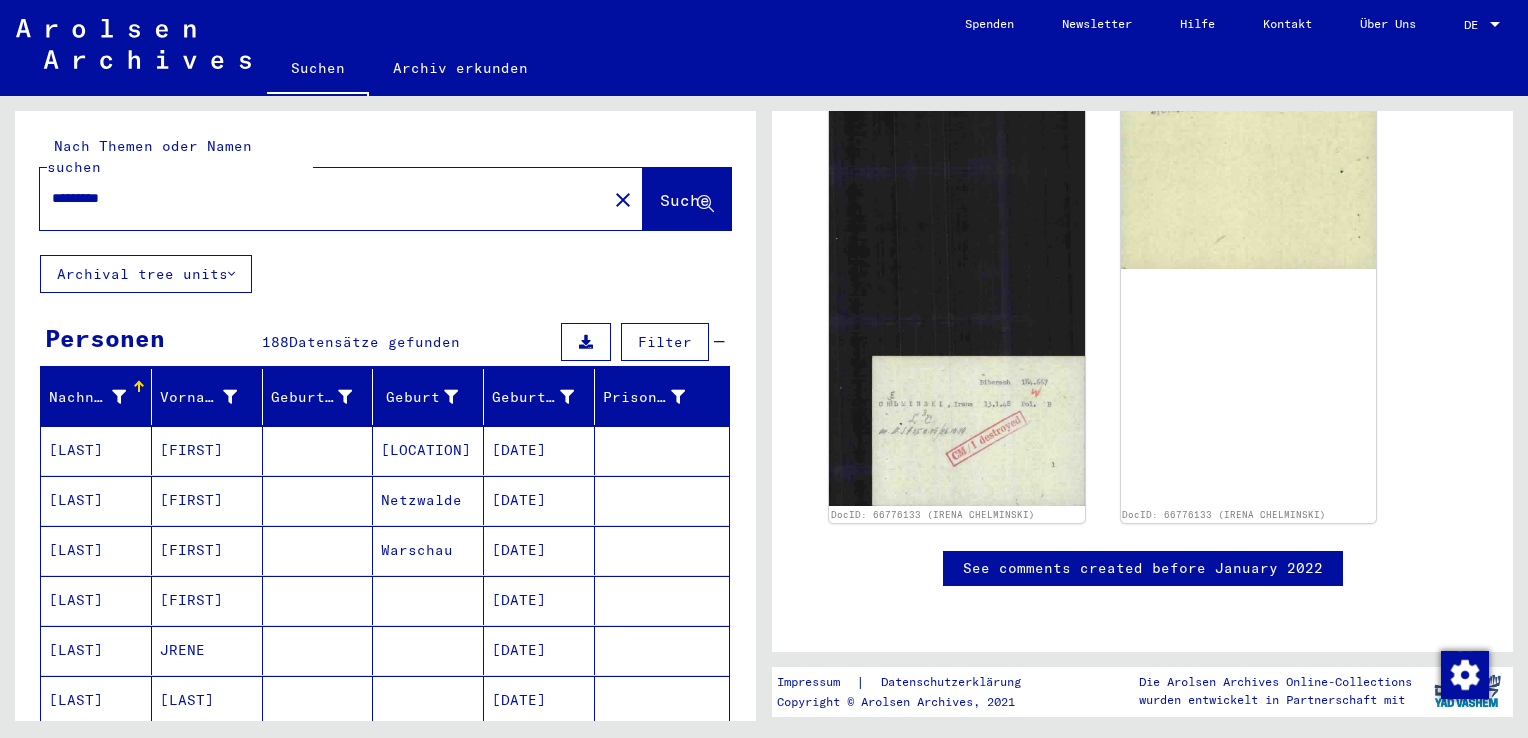 scroll, scrollTop: 0, scrollLeft: 0, axis: both 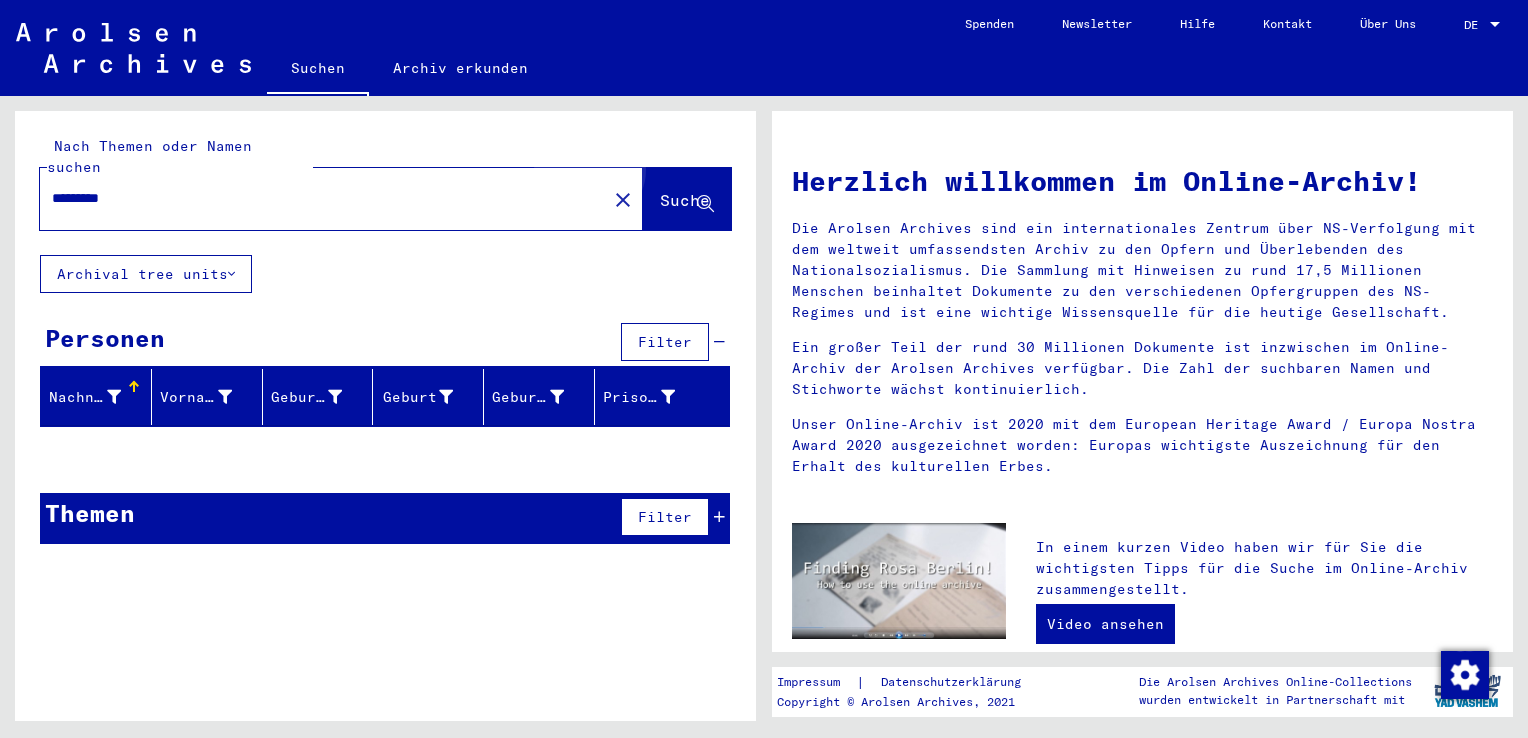 click on "Suche" 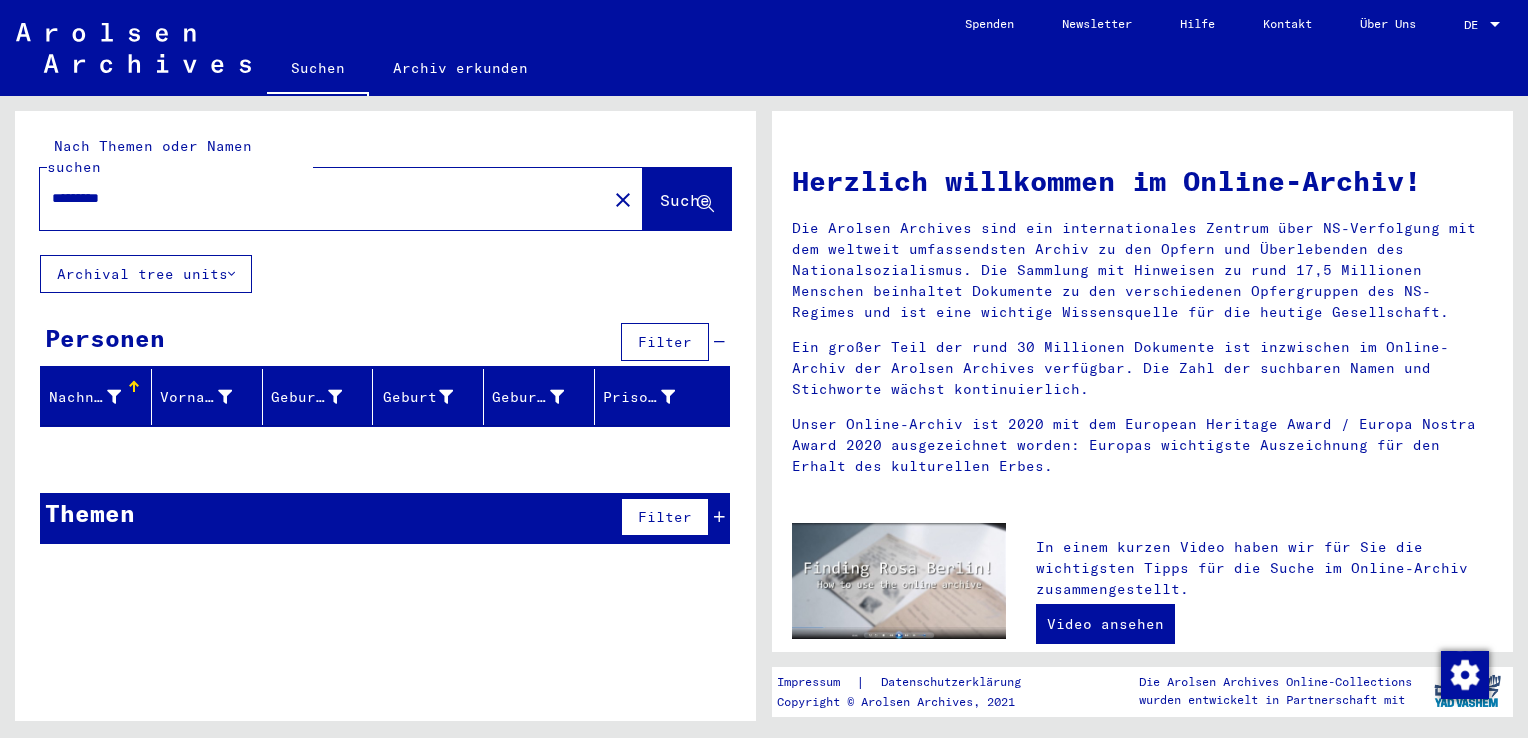 click on "*********" at bounding box center [317, 198] 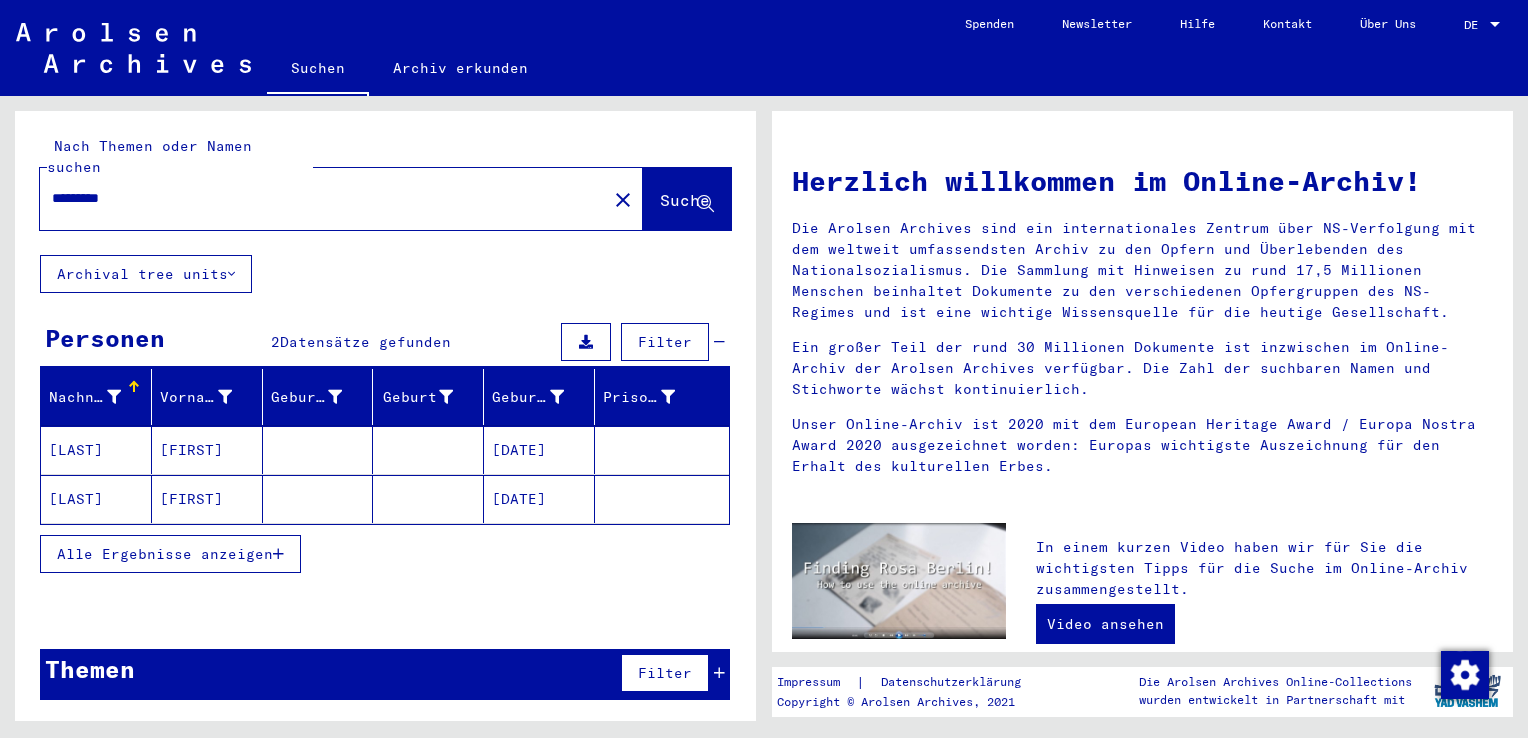 click on "[LAST]" 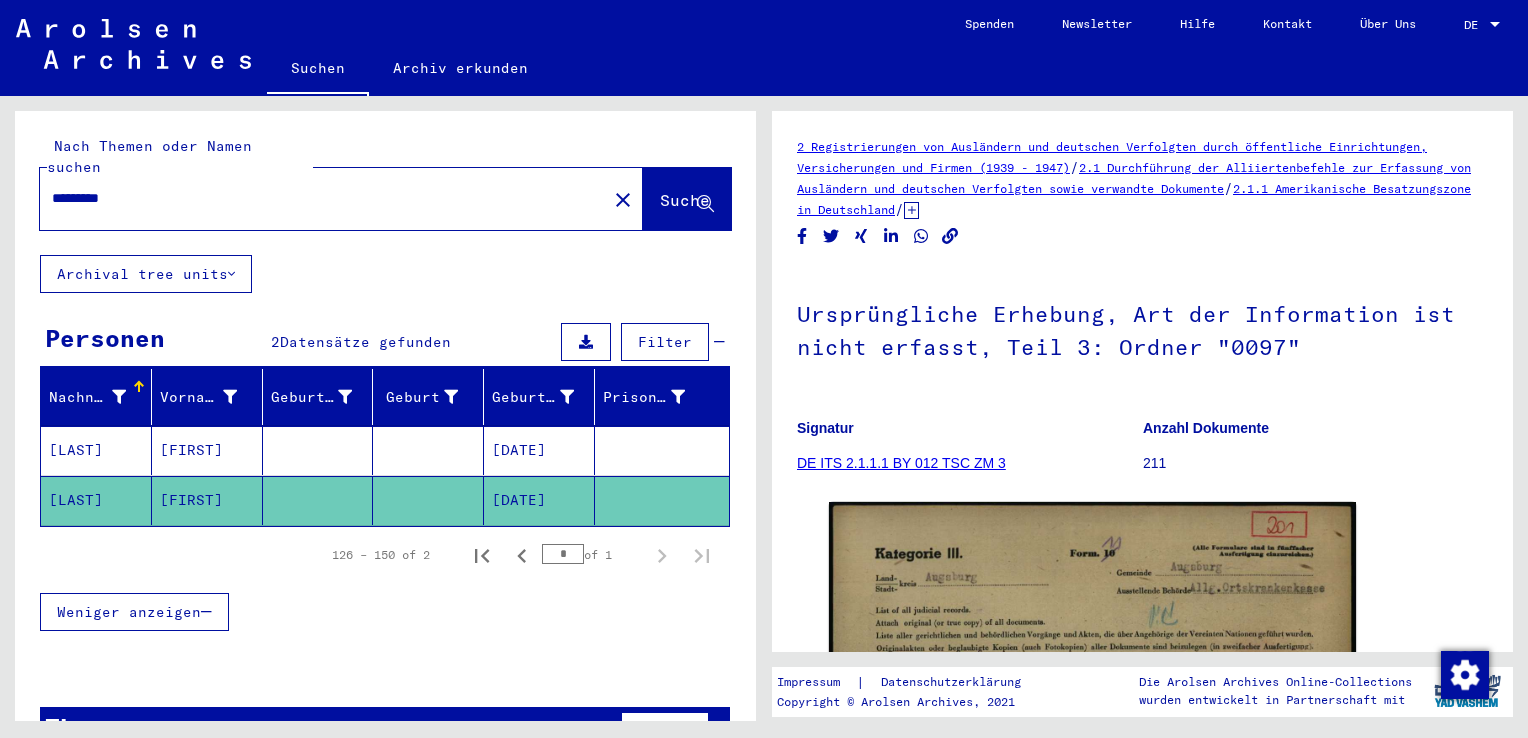 scroll, scrollTop: 0, scrollLeft: 0, axis: both 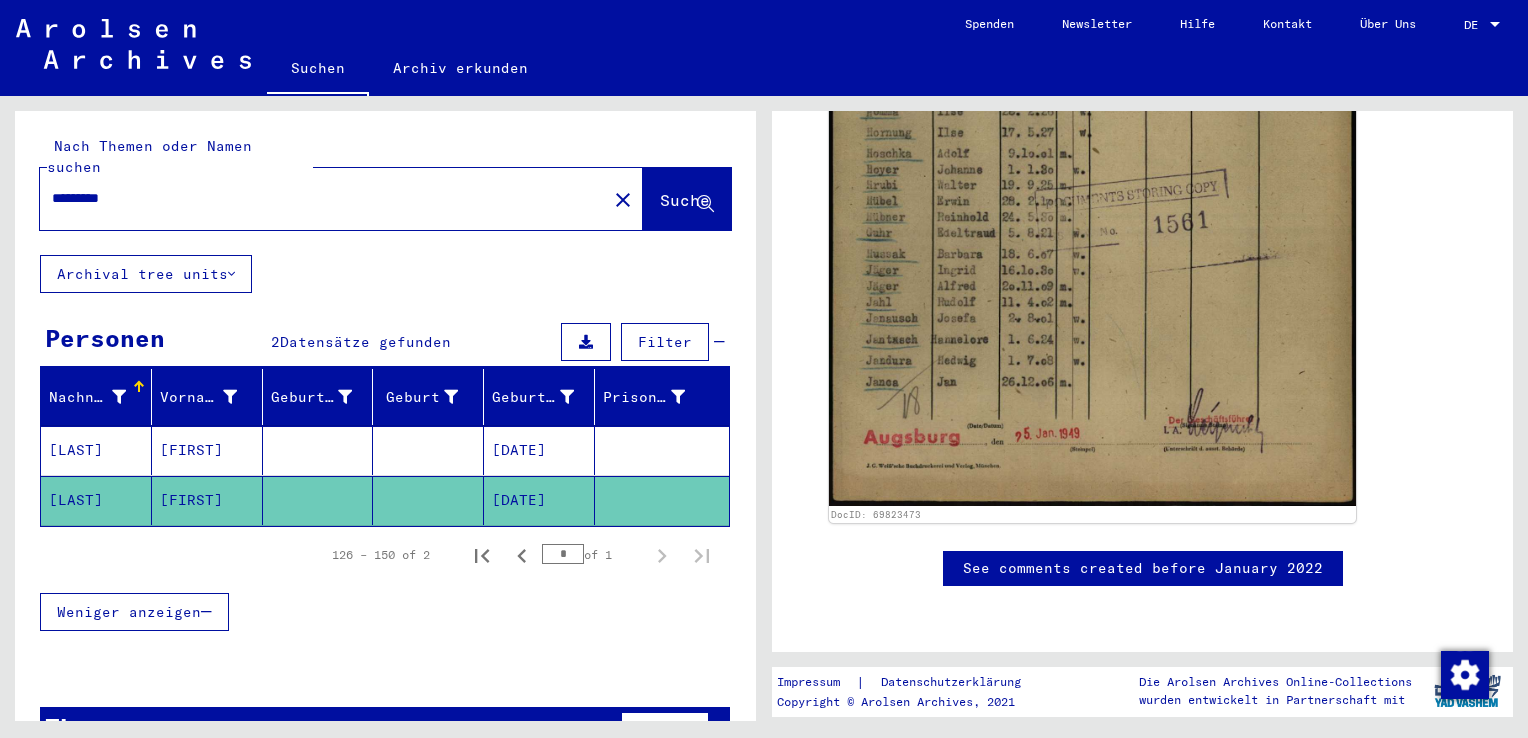 click on "[LAST]" at bounding box center [96, 500] 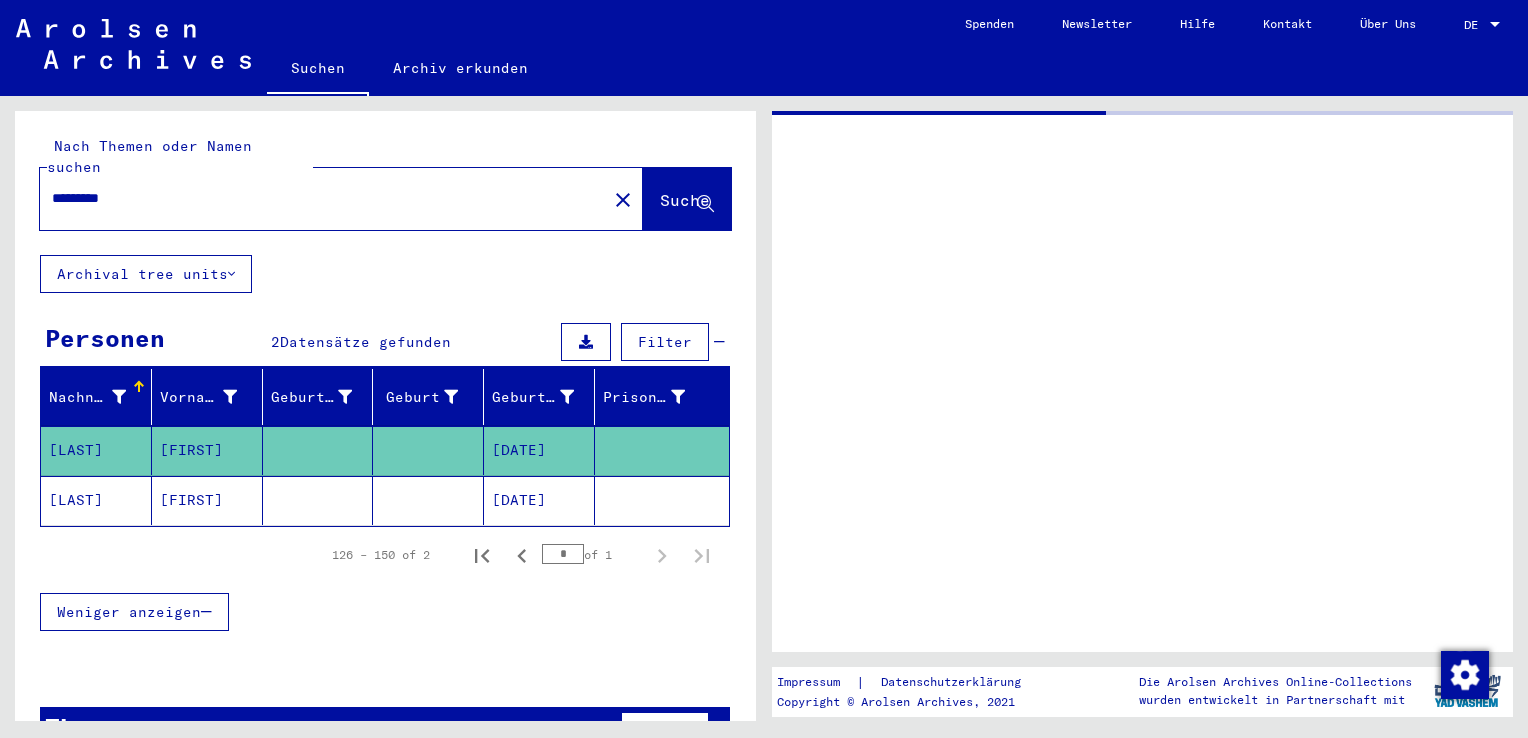 scroll, scrollTop: 0, scrollLeft: 0, axis: both 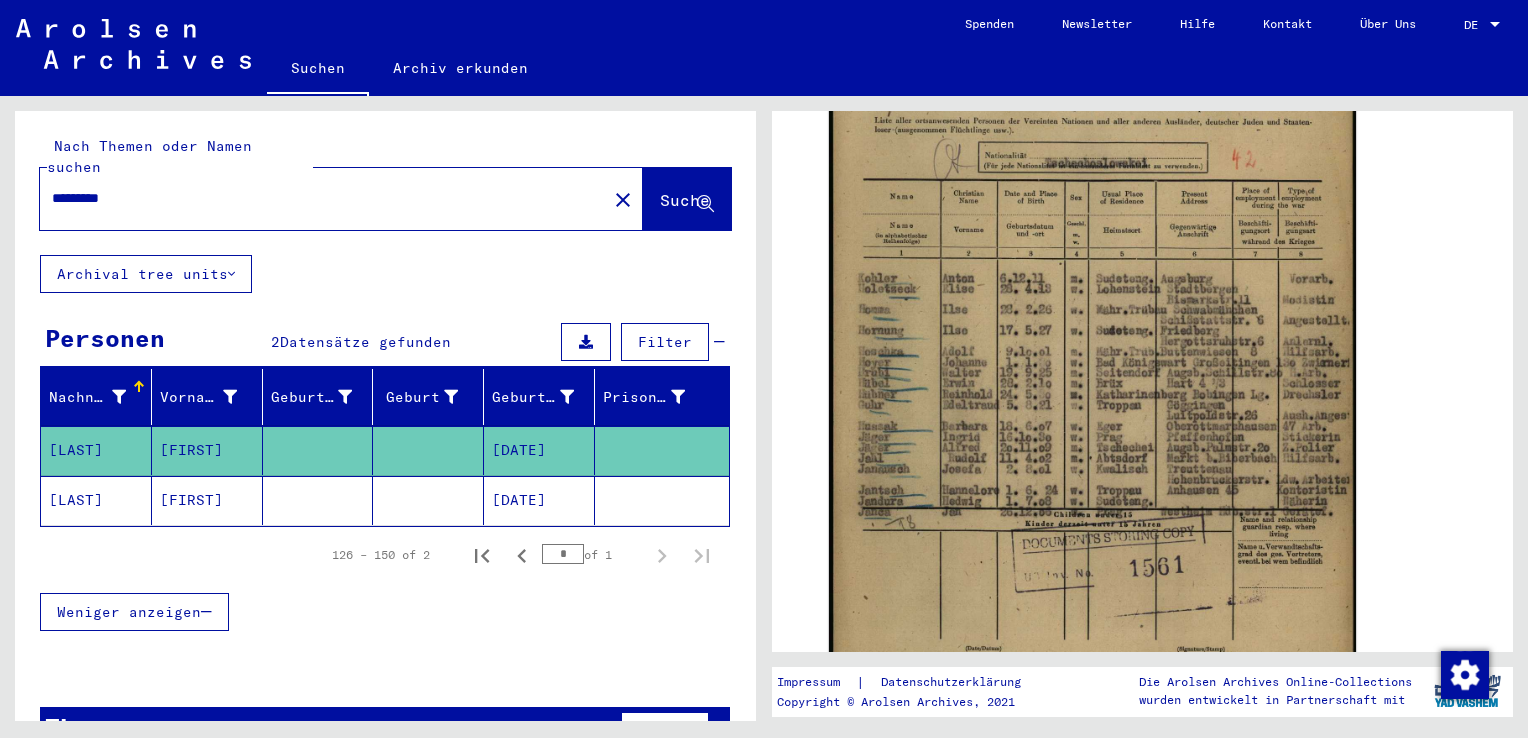 drag, startPoint x: 404, startPoint y: 185, endPoint x: 48, endPoint y: 211, distance: 356.94818 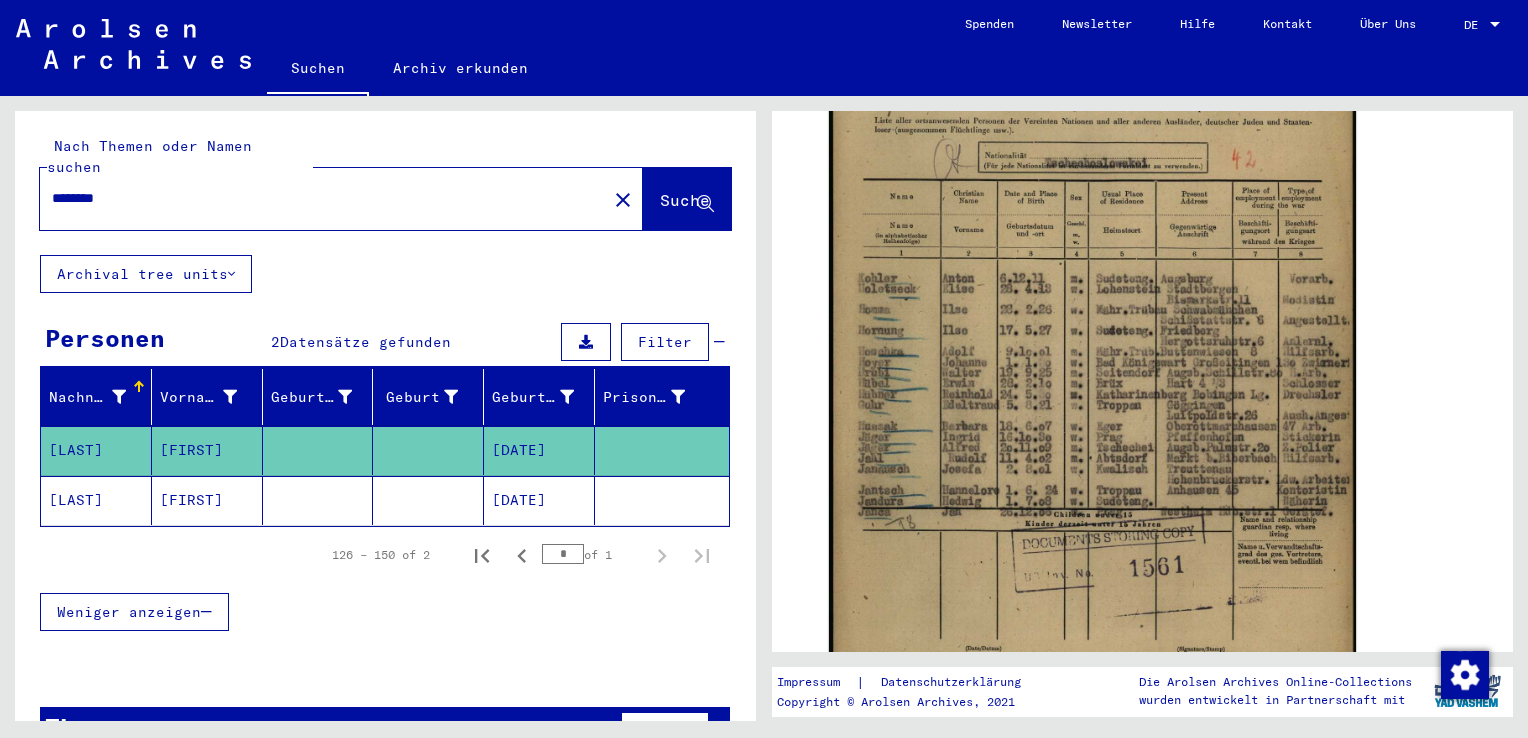 type on "********" 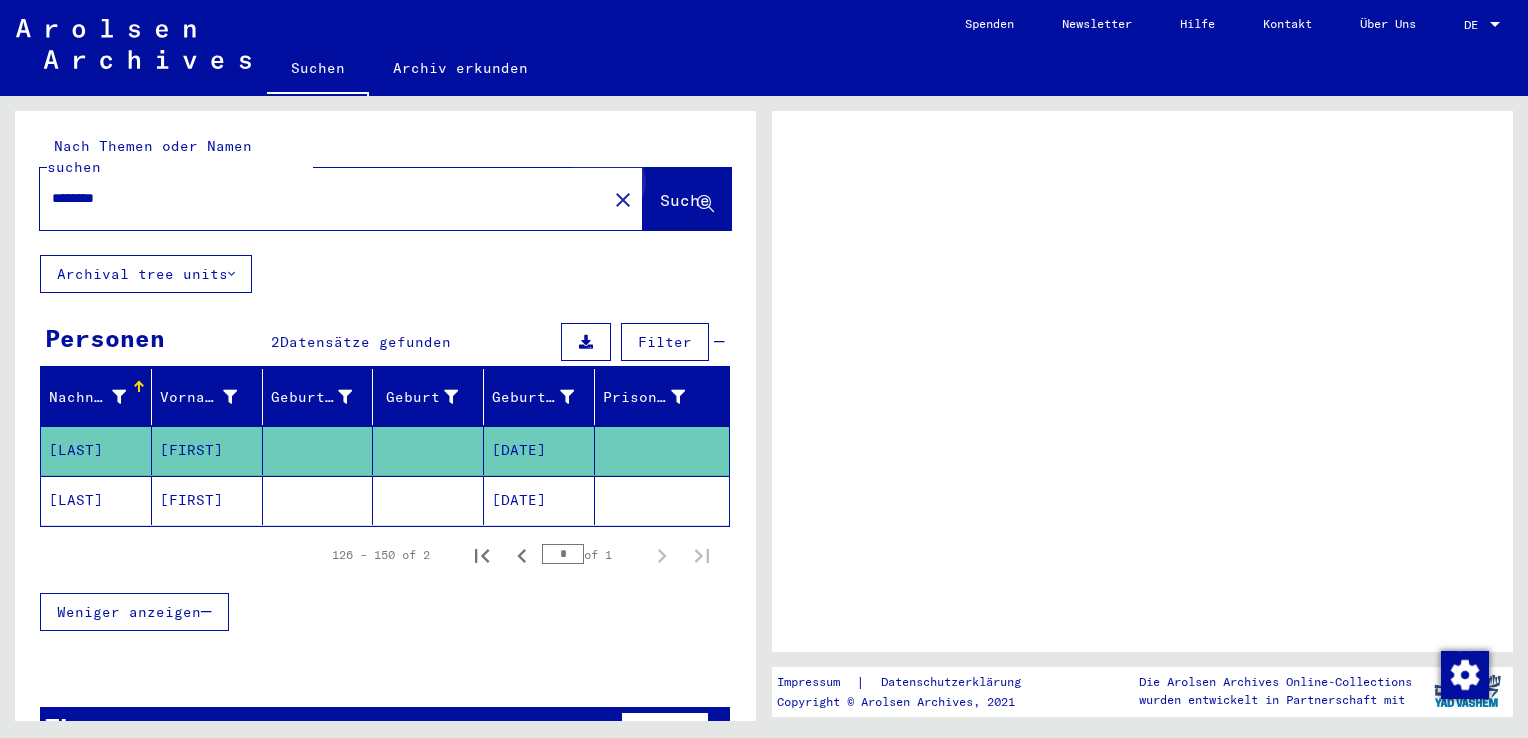 scroll, scrollTop: 0, scrollLeft: 0, axis: both 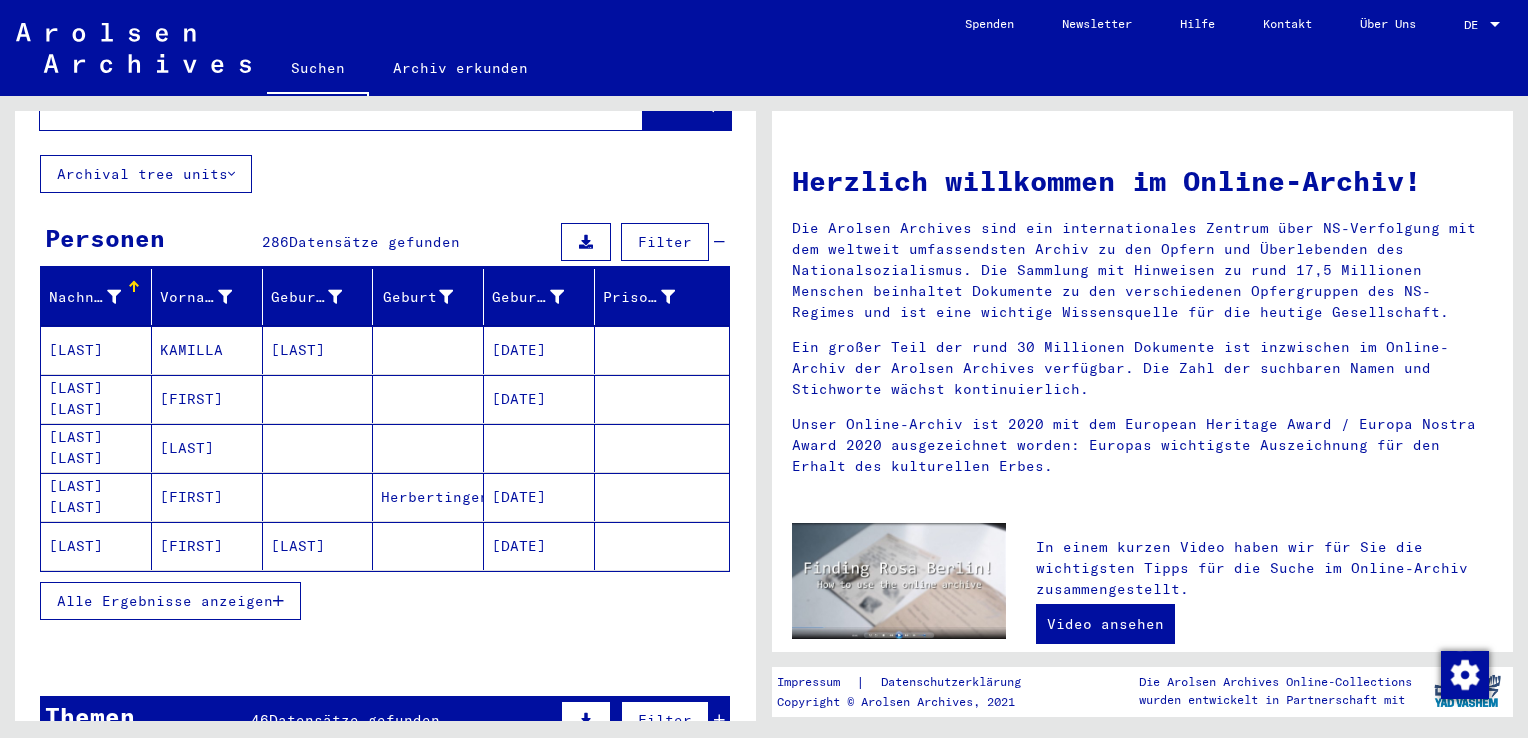 click on "Alle Ergebnisse anzeigen" at bounding box center [165, 601] 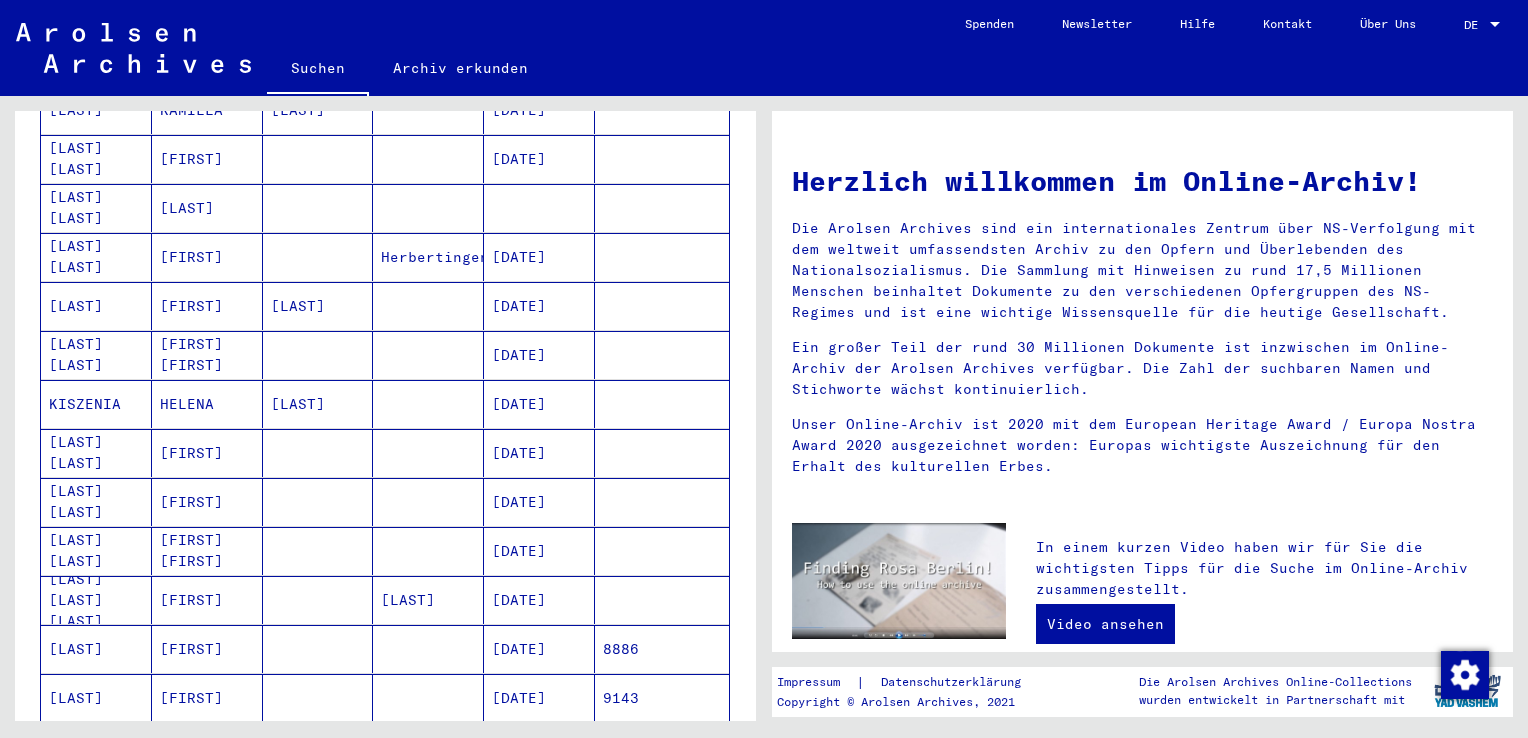 scroll, scrollTop: 400, scrollLeft: 0, axis: vertical 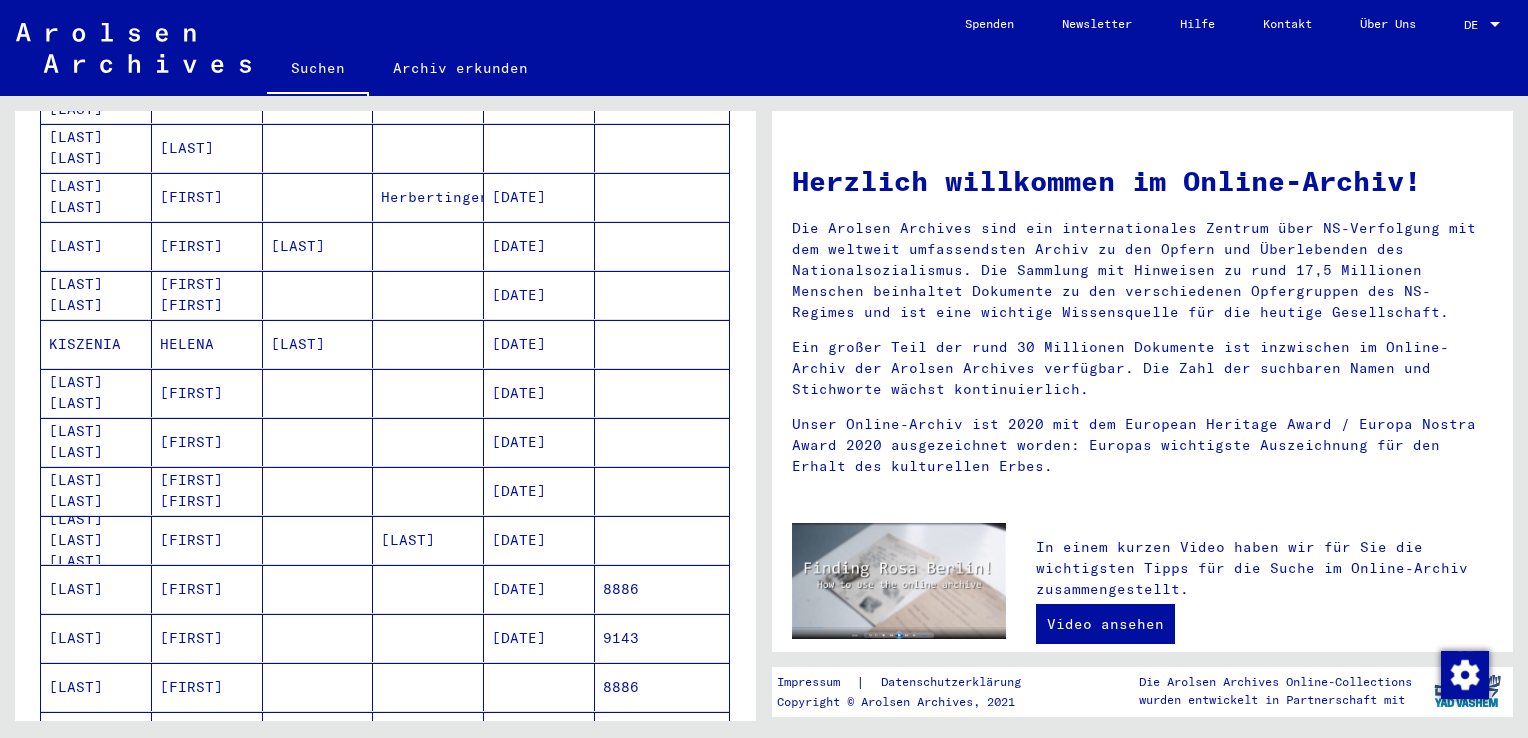 click on "[LAST] [LAST]" at bounding box center [96, 442] 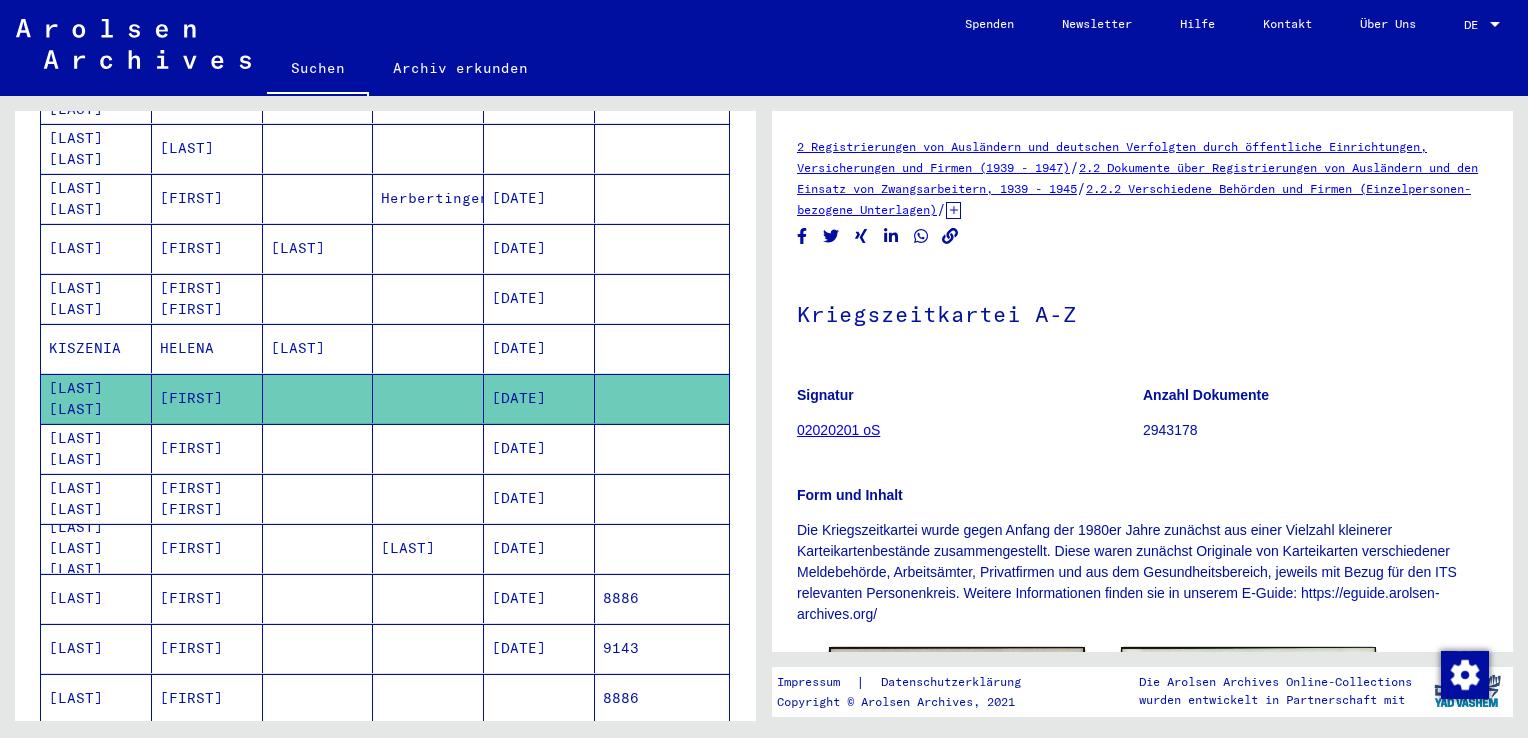 scroll, scrollTop: 0, scrollLeft: 0, axis: both 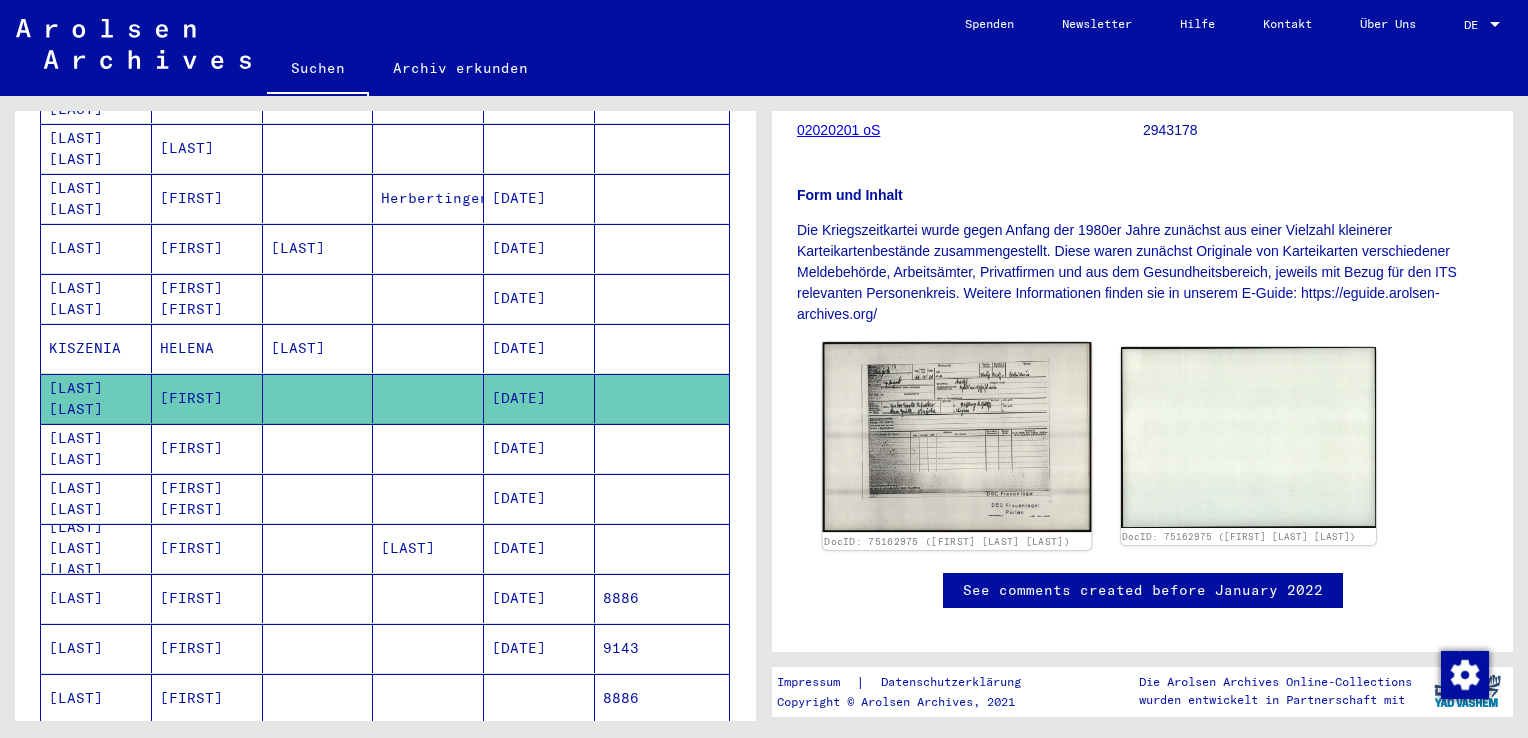 click 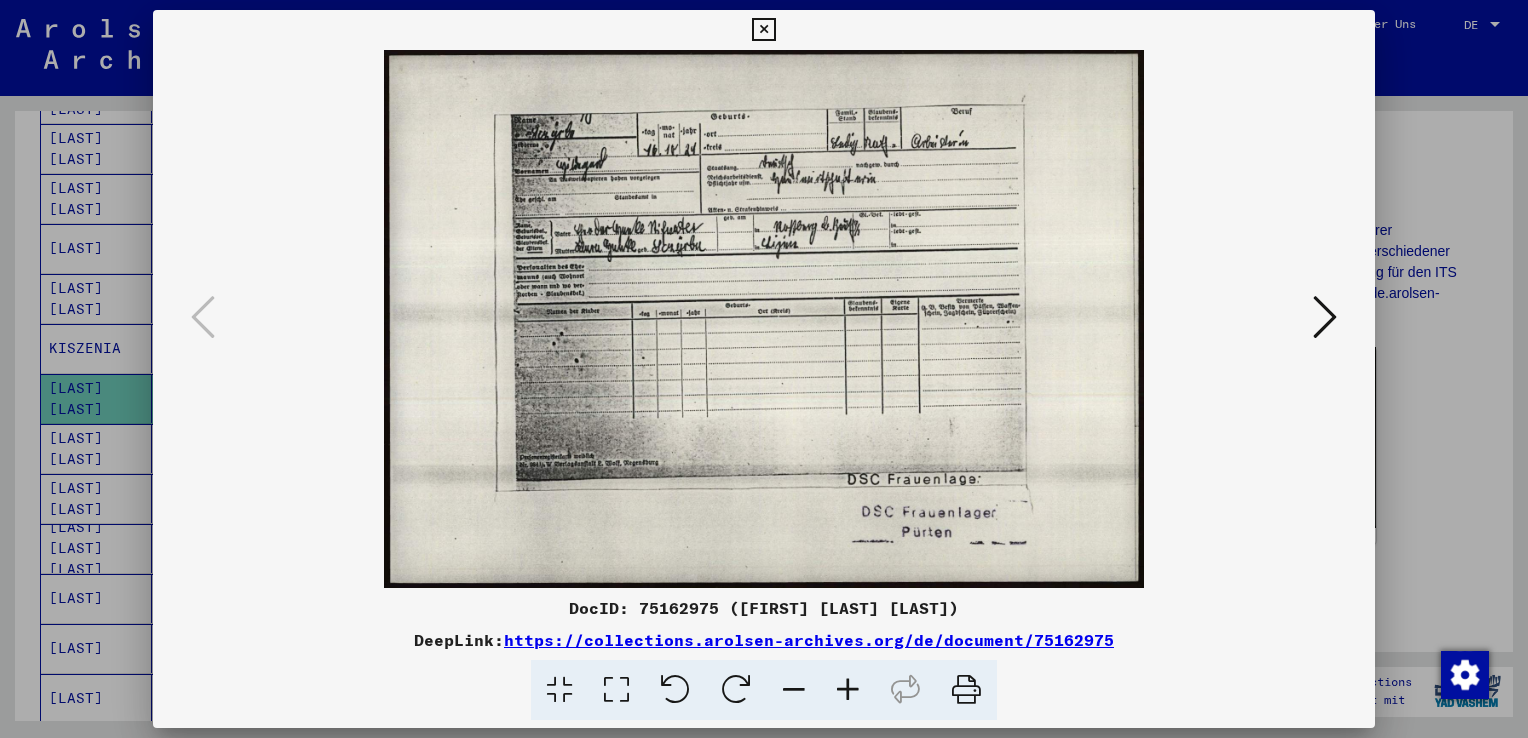 click at bounding box center (1325, 317) 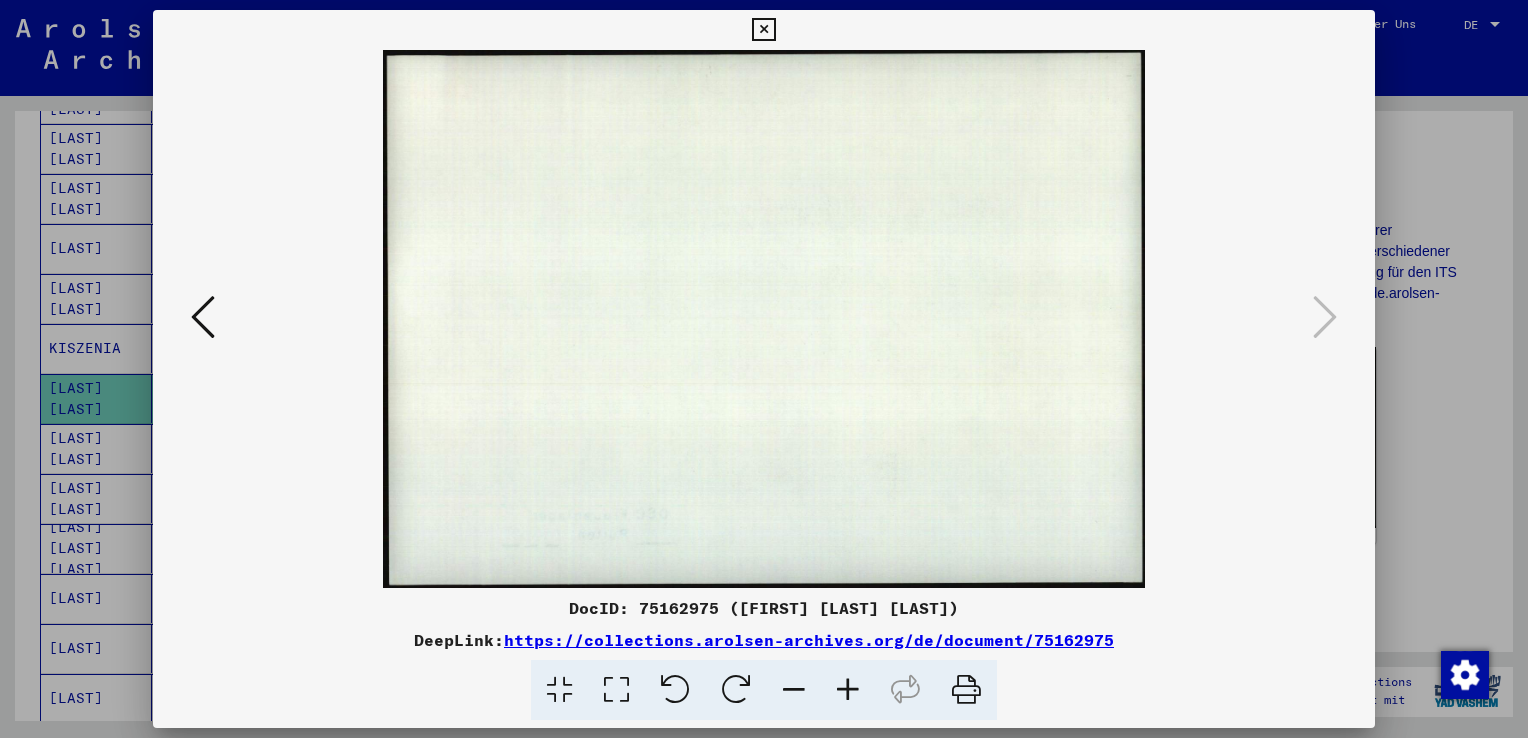 click at bounding box center [763, 30] 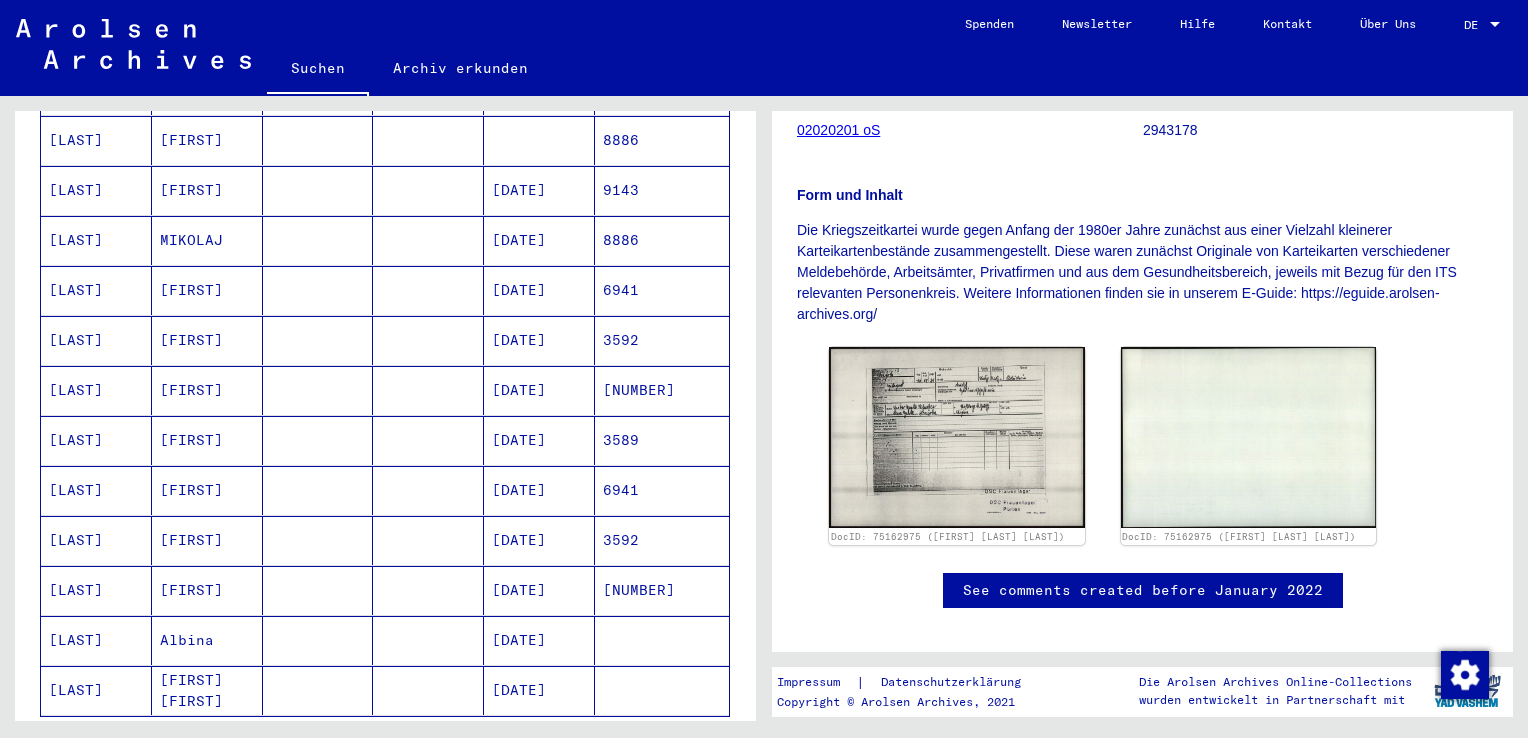 scroll, scrollTop: 1002, scrollLeft: 0, axis: vertical 